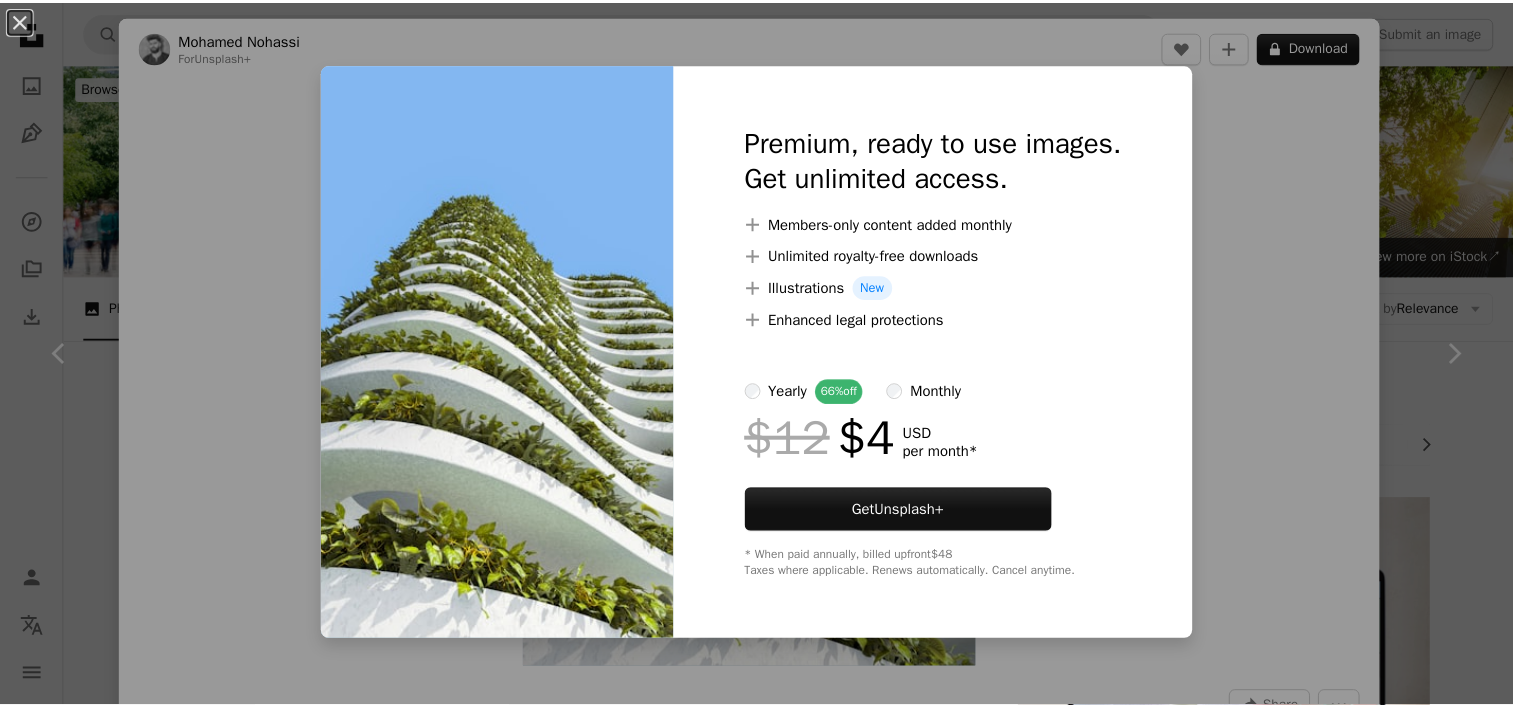 scroll, scrollTop: 900, scrollLeft: 0, axis: vertical 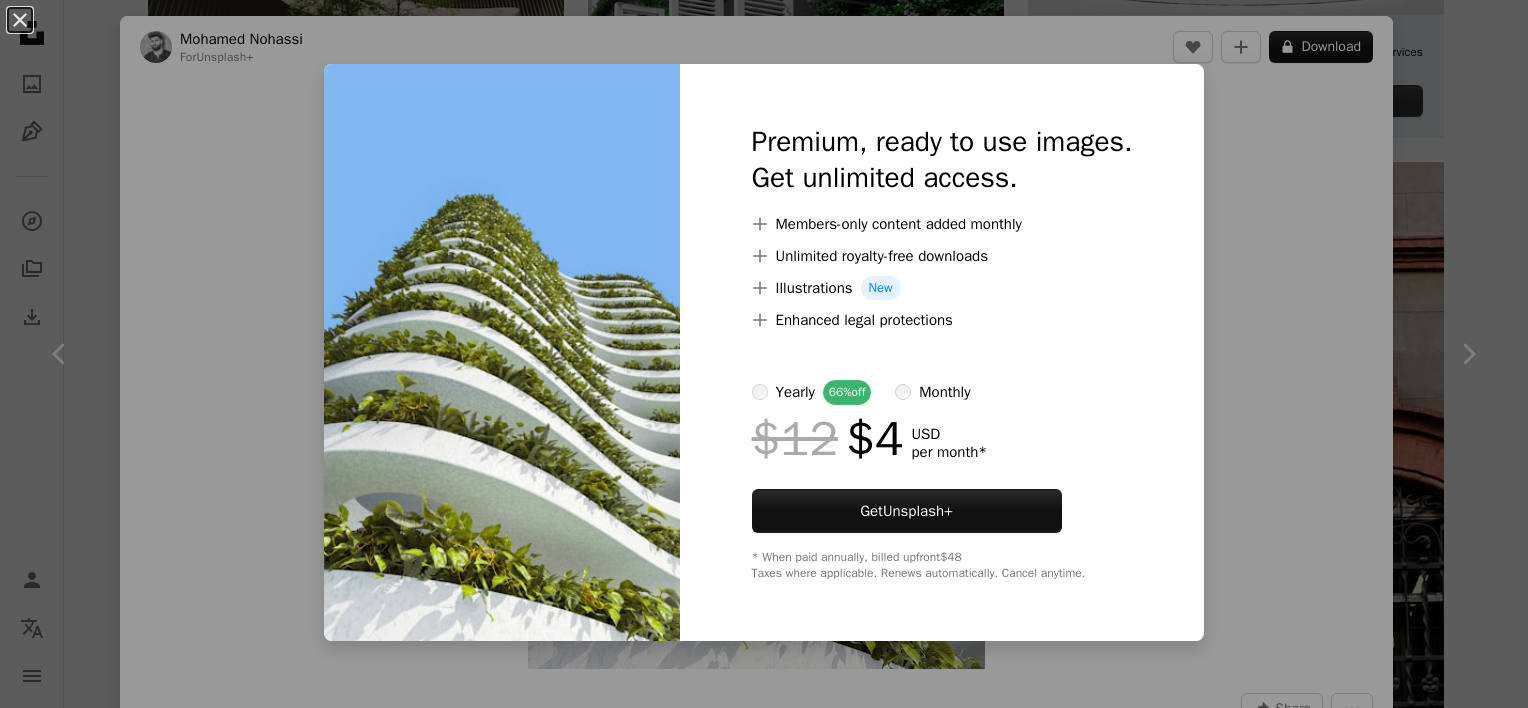 click on "An X shape Premium, ready to use images. Get unlimited access. A plus sign Members-only content added monthly A plus sign Unlimited royalty-free downloads A plus sign Illustrations  New A plus sign Enhanced legal protections yearly 66%  off monthly $12   $4 USD per month * Get  Unsplash+ * When paid annually, billed upfront  $48 Taxes where applicable. Renews automatically. Cancel anytime." at bounding box center [764, 354] 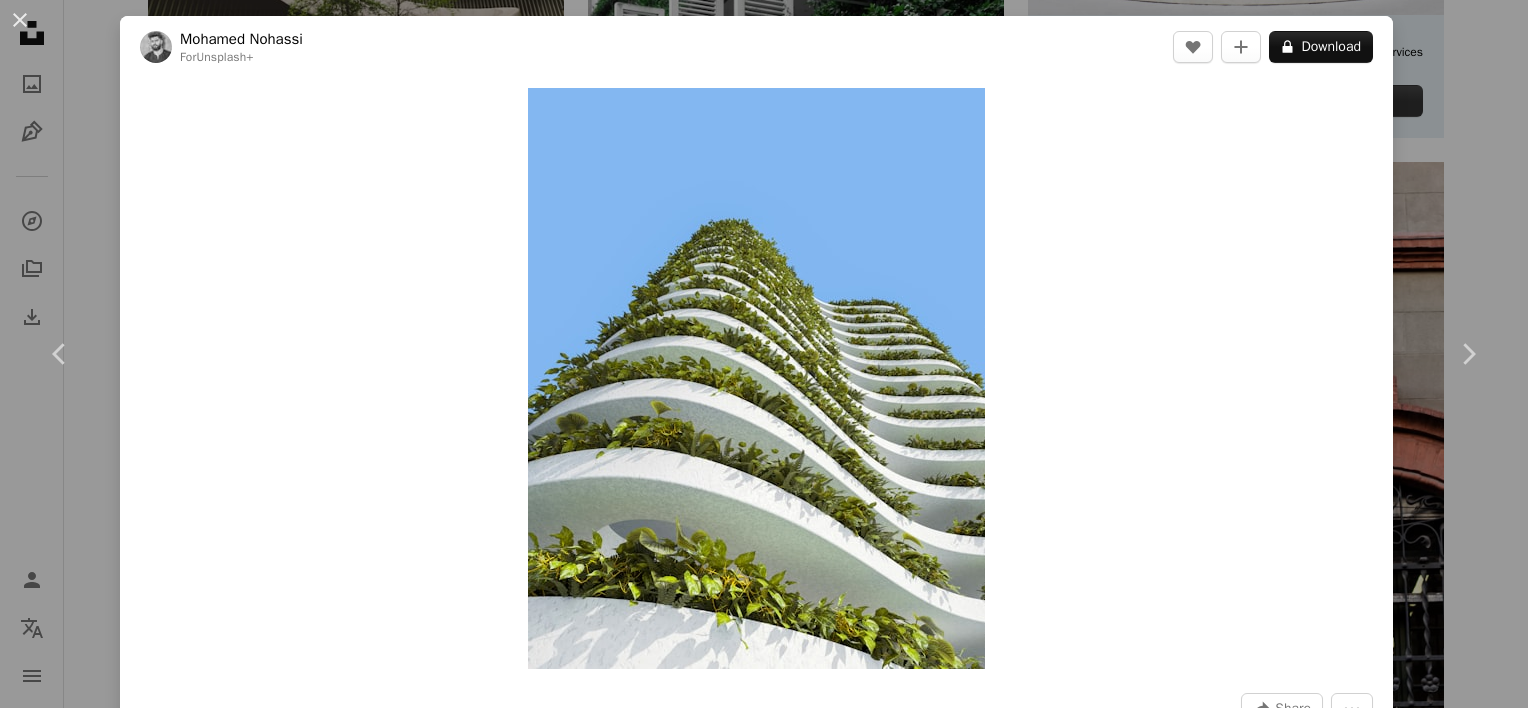 click on "An X shape Chevron left Chevron right [FIRST] [LAST] For  Unsplash+ A heart A plus sign A lock Download Zoom in A forward-right arrow Share More Actions Calendar outlined Published on  [DATE] Safety Licensed under the  Unsplash+ License garden sustainability urban gardening apartment building sustainable community garden sustainable city urban garden urban farming green rooftop window boxes Free pictures From this series Plus sign for Unsplash+ Plus sign for Unsplash+ Related images Plus sign for Unsplash+ A heart A plus sign [FIRST] [LAST] For  Unsplash+ A lock Download Plus sign for Unsplash+ A heart A plus sign [FIRST] [LAST] For  Unsplash+ A lock Download Plus sign for Unsplash+ A heart A plus sign A Chosen Soul For  Unsplash+ A lock Download Plus sign for Unsplash+ A heart A plus sign [FIRST] [LAST] For  Unsplash+ A lock Download Plus sign for Unsplash+ A heart A plus sign [FIRST] [LAST] For  Unsplash+ A lock Download Plus sign for Unsplash+ A heart A plus sign A Chosen Soul For  Unsplash+" at bounding box center (764, 354) 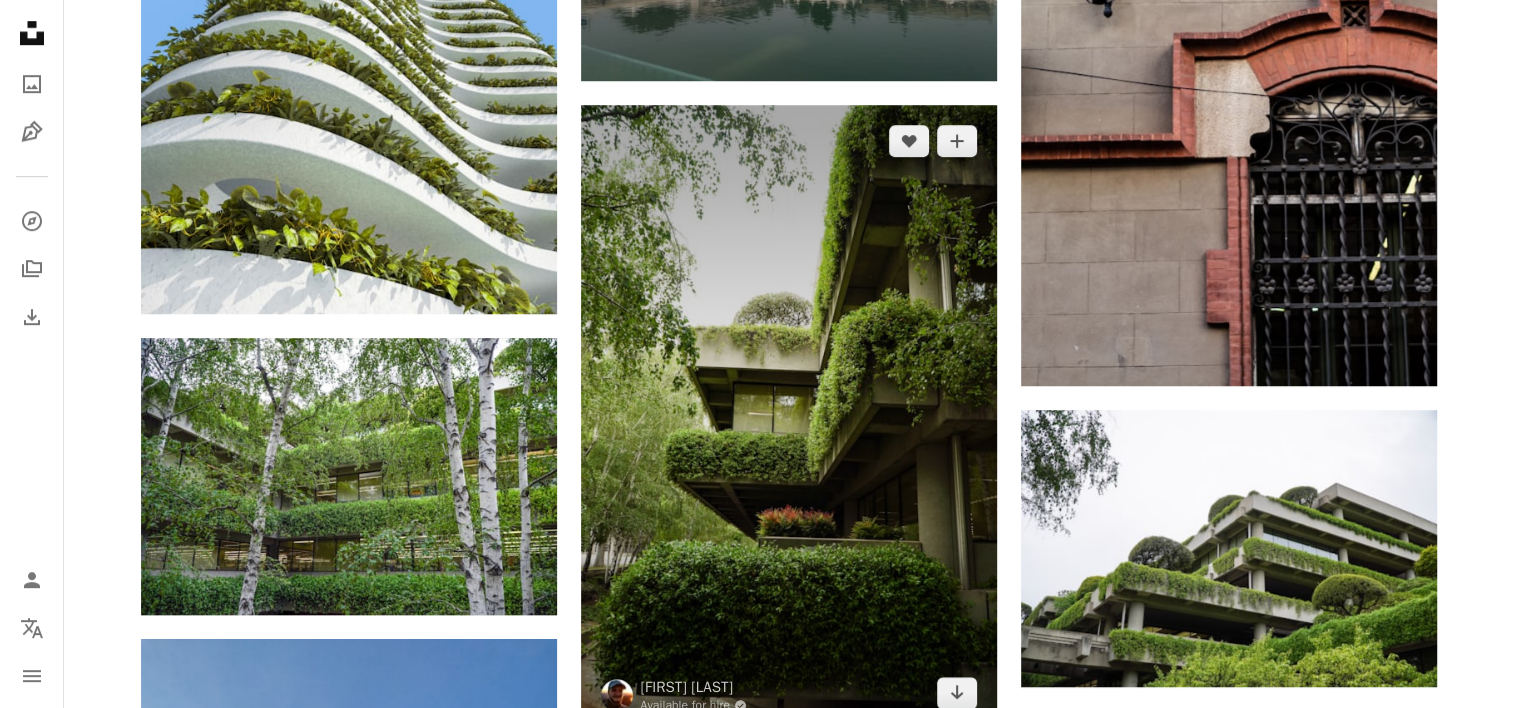 scroll, scrollTop: 1400, scrollLeft: 0, axis: vertical 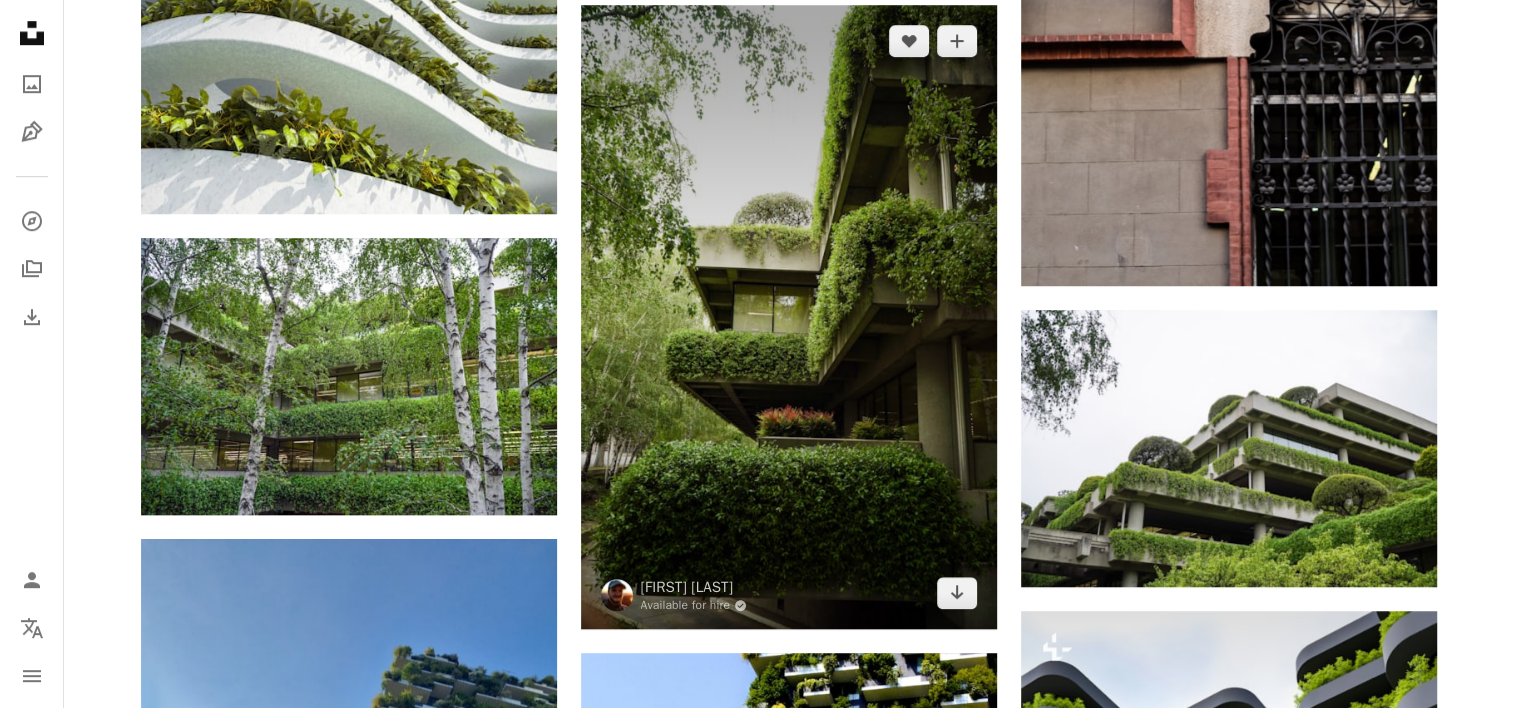 click at bounding box center [789, 317] 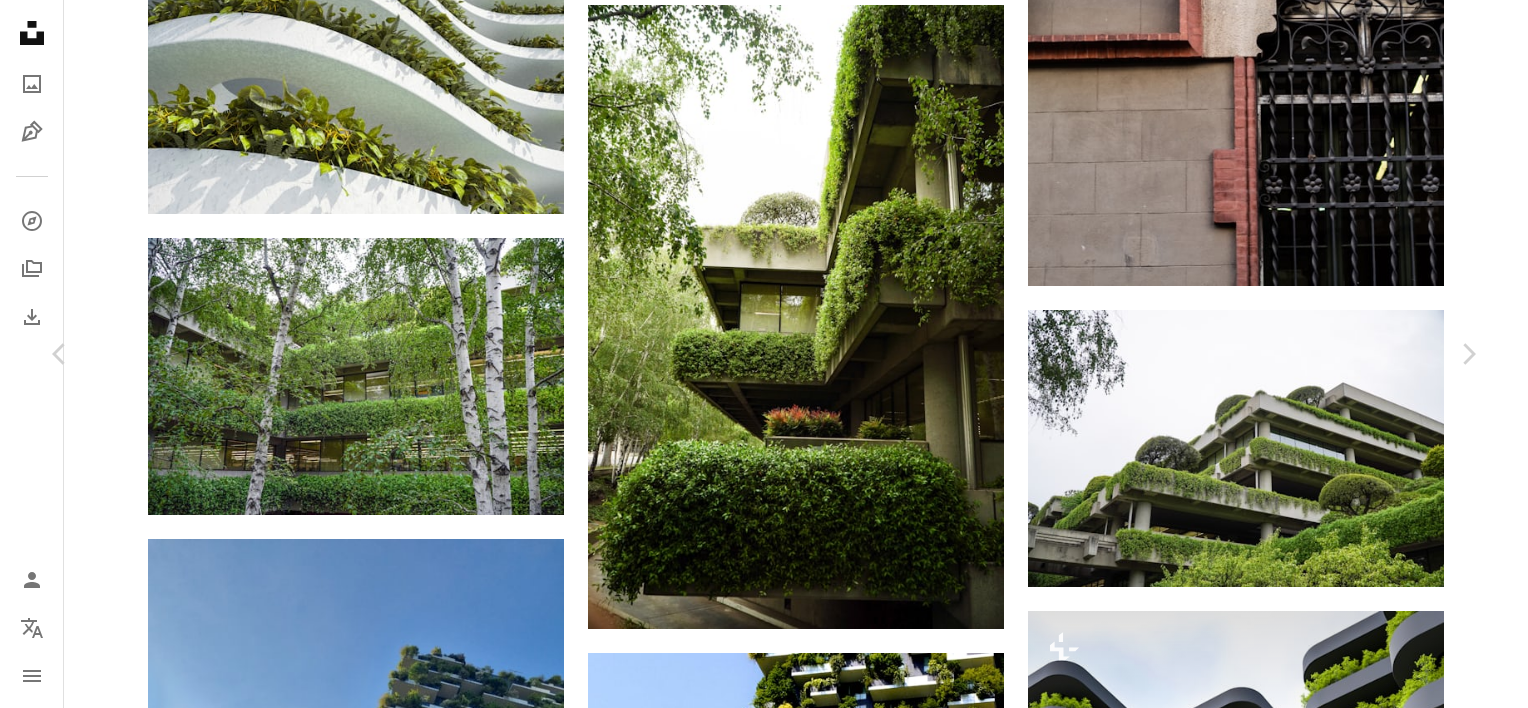 click on "Chevron down" 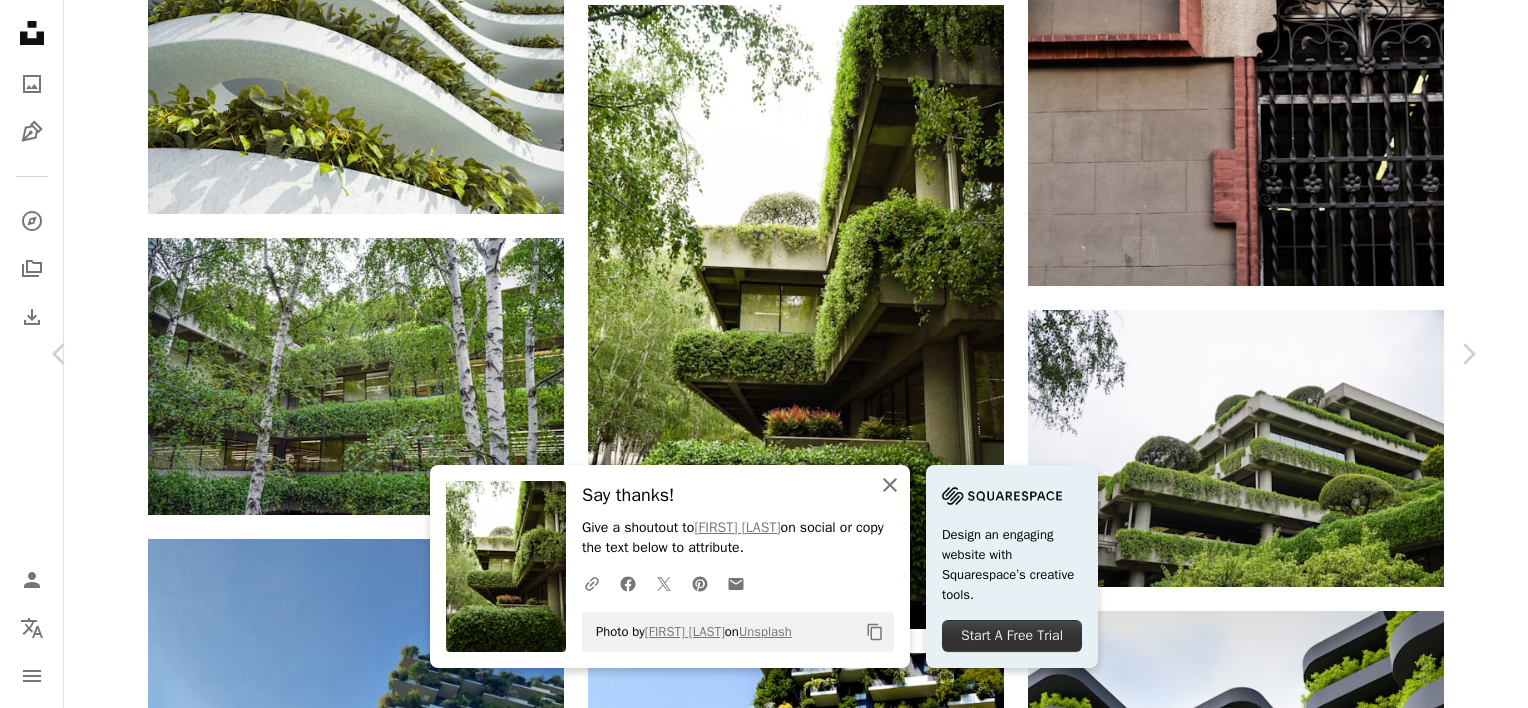 click on "An X shape" 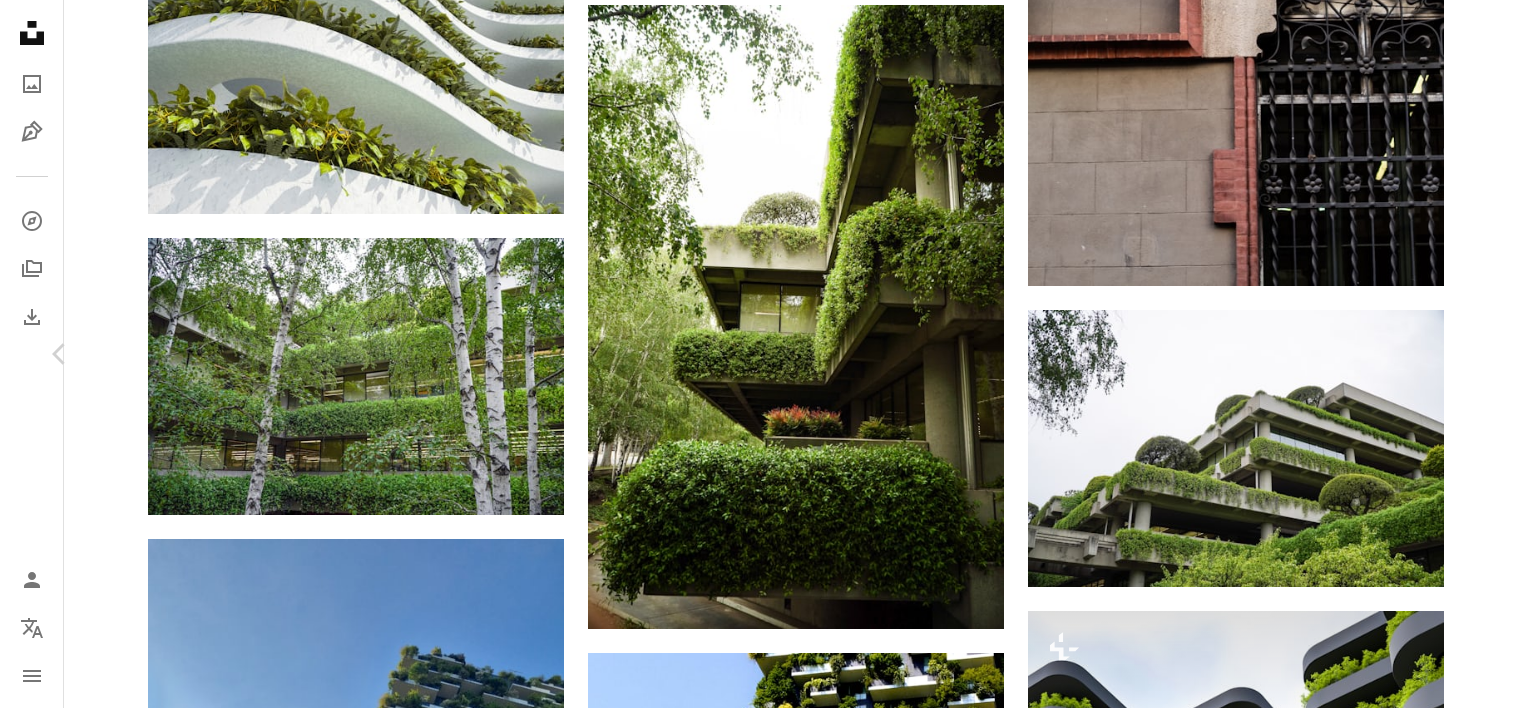 click on "Chevron right" at bounding box center [1468, 354] 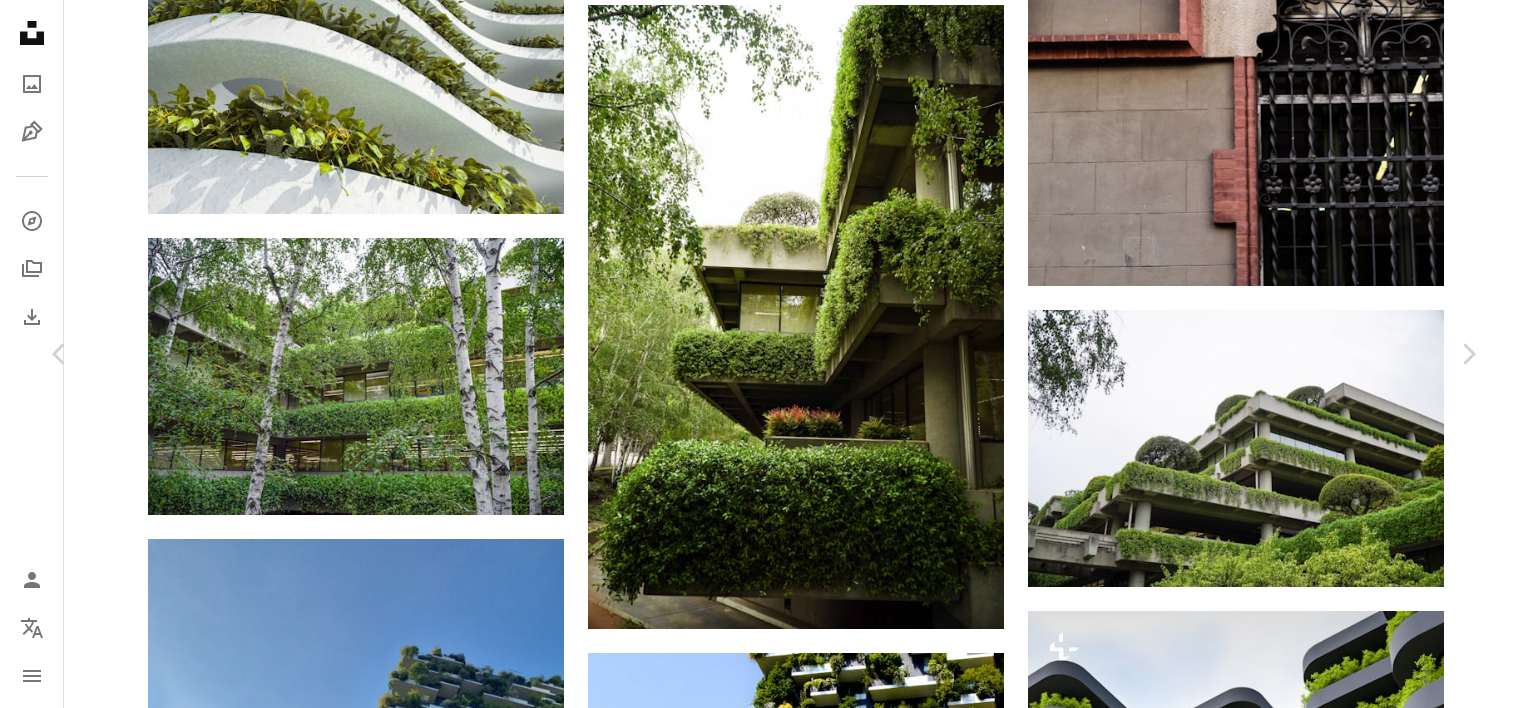 click on "An X shape Chevron left Chevron right A Chosen Soul For  Unsplash+ A heart A plus sign A lock Download Zoom in A forward-right arrow Share More Actions Calendar outlined Published on  [MONTH] [DAY], [YEAR] Safety Licensed under the  Unsplash+ License garden sustainability urban gardening apartment building sustainable community garden sustainable city urban garden balcony garden green rooftop HD Wallpapers From this series Plus sign for Unsplash+ Plus sign for Unsplash+ Related images Plus sign for Unsplash+ A heart A plus sign [FIRST] [LAST] For  Unsplash+ A lock Download Plus sign for Unsplash+ A heart A plus sign A Chosen Soul For  Unsplash+ A lock Download Plus sign for Unsplash+ A heart A plus sign A Chosen Soul For  Unsplash+ A lock Download Plus sign for Unsplash+ A heart A plus sign A Chosen Soul For  Unsplash+ A lock Download For" at bounding box center [764, 3618] 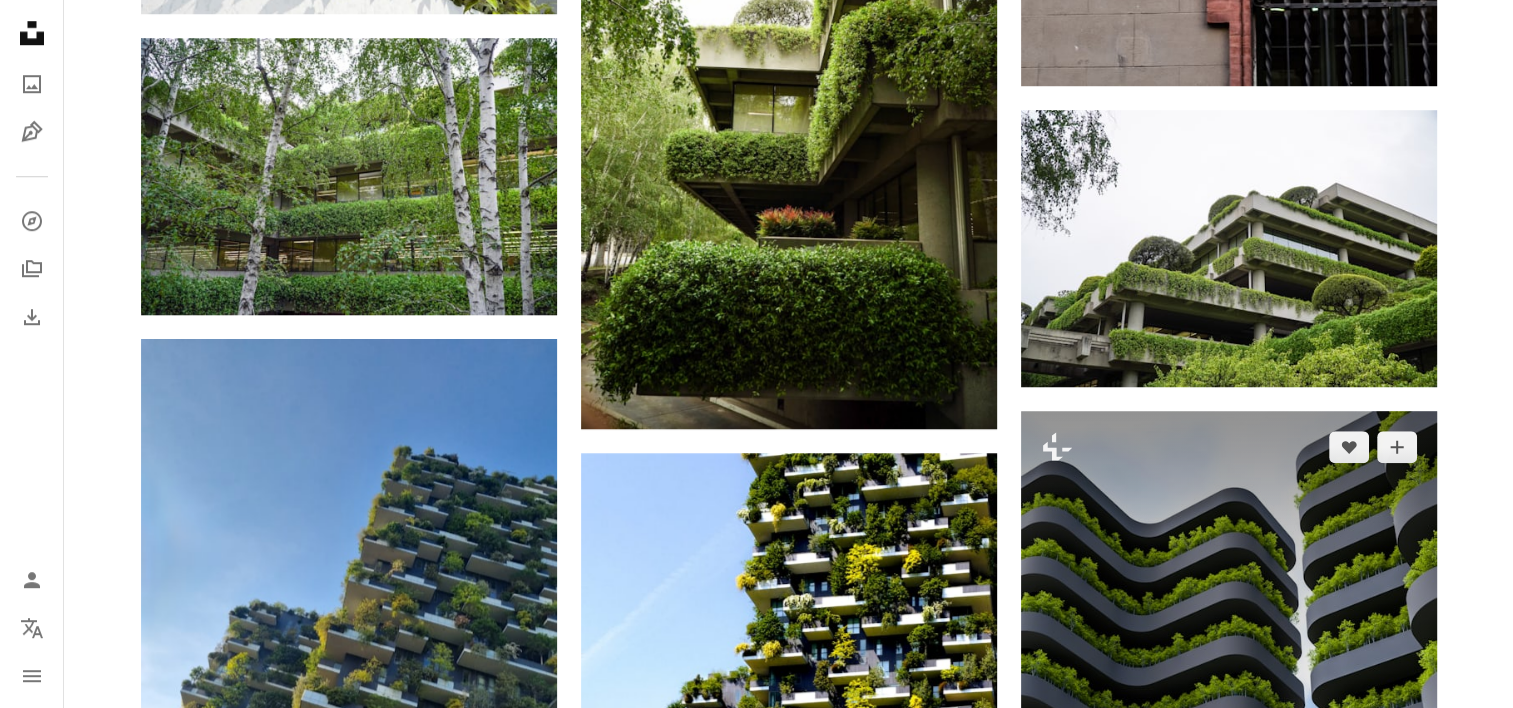 scroll, scrollTop: 1500, scrollLeft: 0, axis: vertical 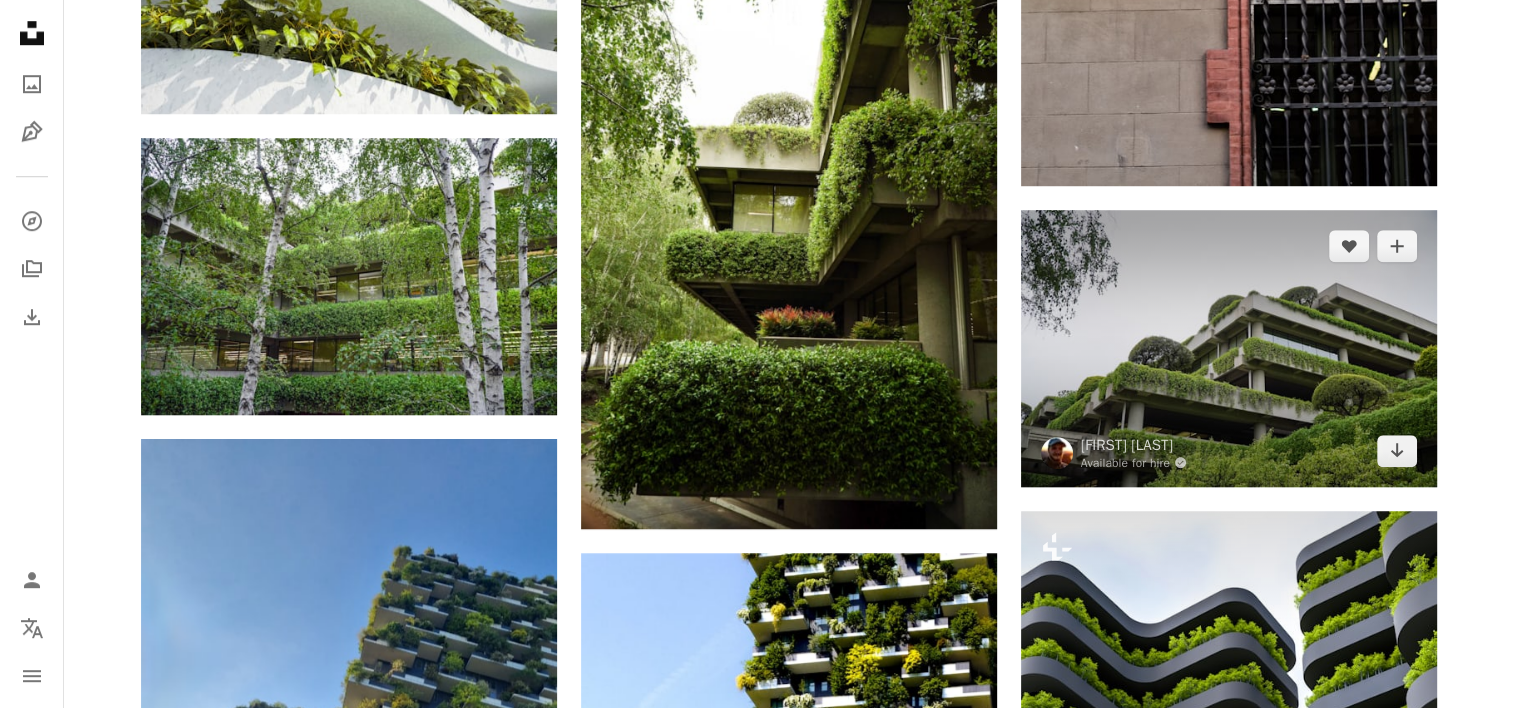 click at bounding box center (1229, 348) 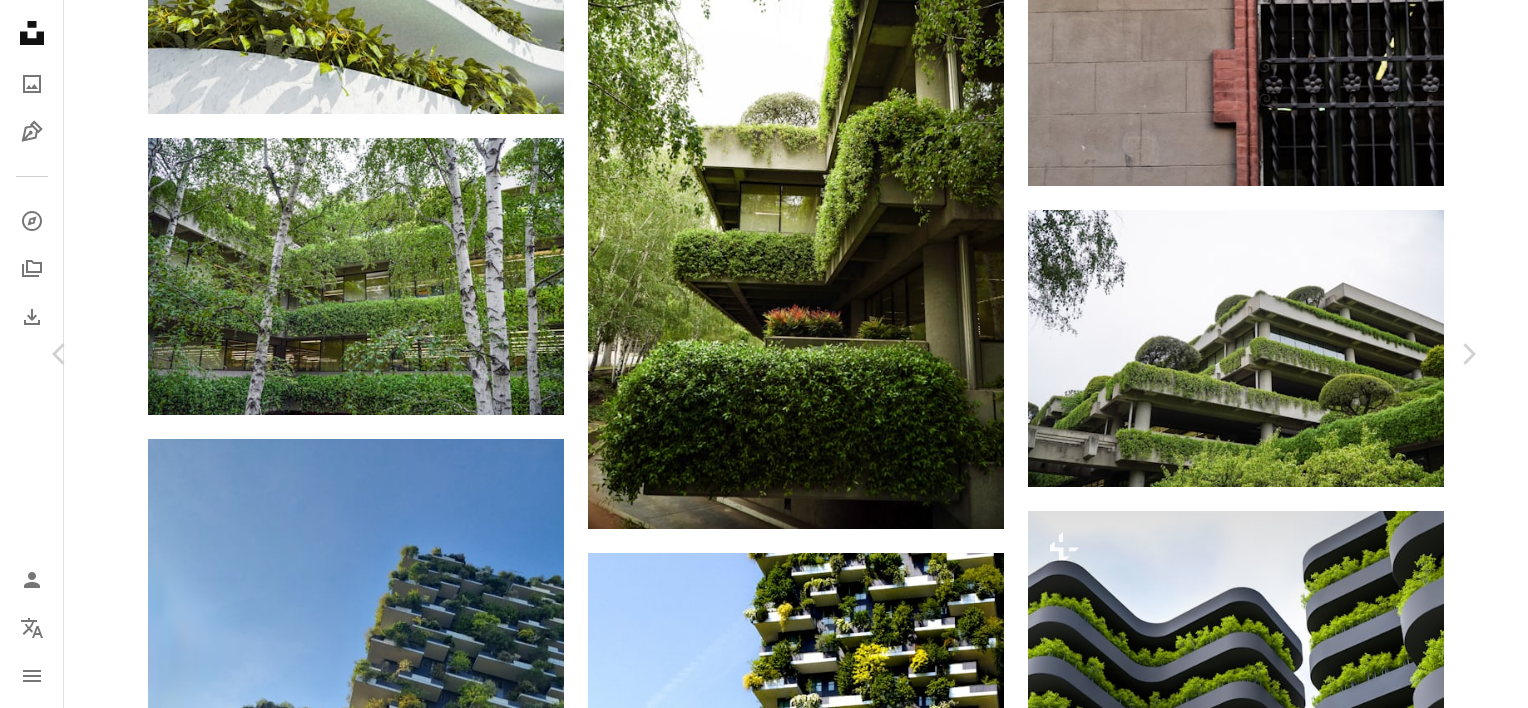 click on "[FIRST] [LAST] Available for hire A checkmark inside of a circle A heart A plus sign Download free Chevron down" at bounding box center (756, 3211) 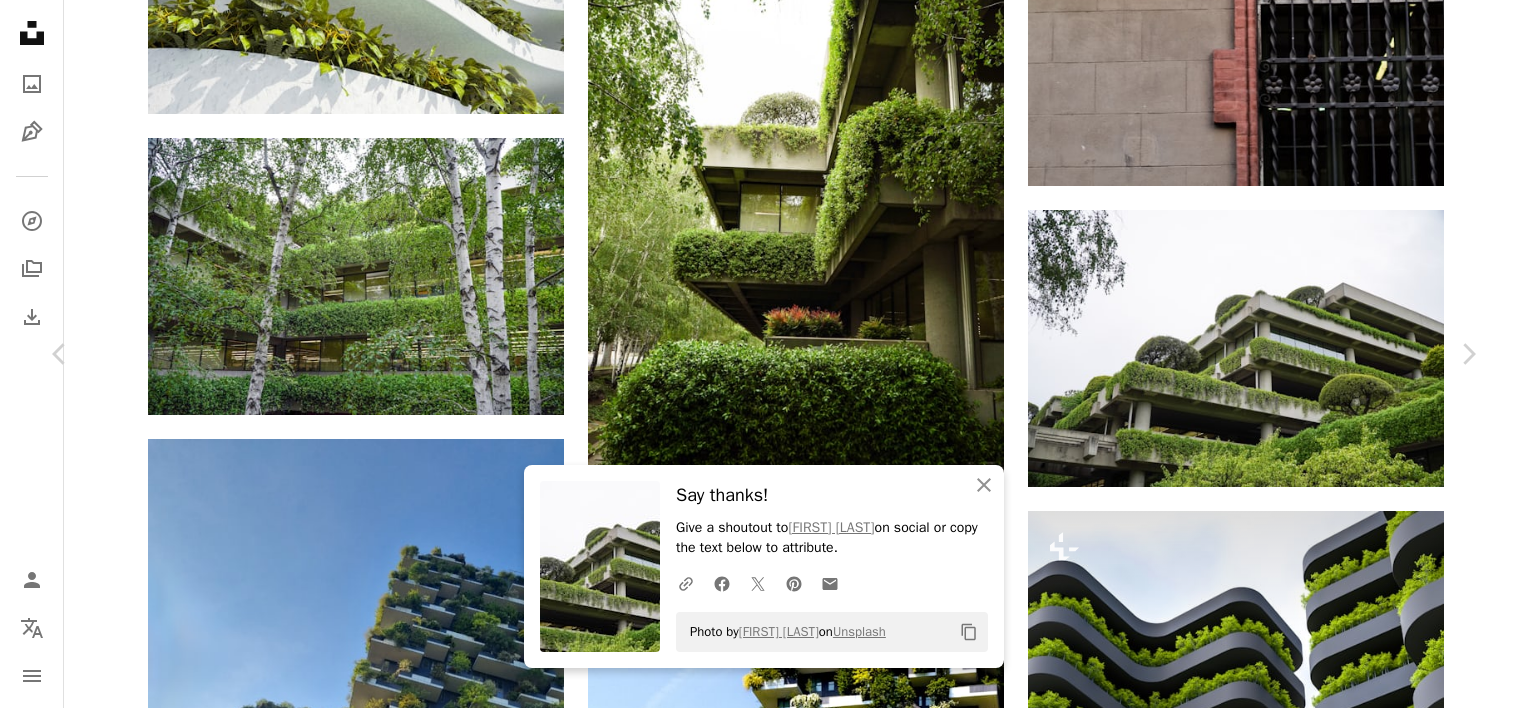 click on "An X shape Chevron left Chevron right An X shape Close Say thanks! Give a shoutout to  [FIRST] [LAST]  on social or copy the text below to attribute. A URL sharing icon (chains) Facebook icon X (formerly Twitter) icon Pinterest icon An envelope Photo by  [FIRST] [LAST]  on  Unsplash
Copy content [FIRST] [LAST] Available for hire A checkmark inside of a circle A heart A plus sign Download free Chevron down Zoom in Views 70,529 Downloads 713 Featured in Greener Cities A forward-right arrow Share Info icon Info More Actions Calendar outlined Published on  May 6, 2023 Camera SONY, ILCE-6100 Safety Free to use under the  Unsplash License office building architecture eco friendly environmental green cities aspen trees landscape building city plant garden hotel grass urban outdoors apartment building housing resort fence high rise Backgrounds Browse premium related images on iStock  |  Save 20% with code UNSPLASH20 View more on iStock  ↗ Related images A heart A plus sign Gentle Bear Arrow pointing down A heart" at bounding box center (764, 3518) 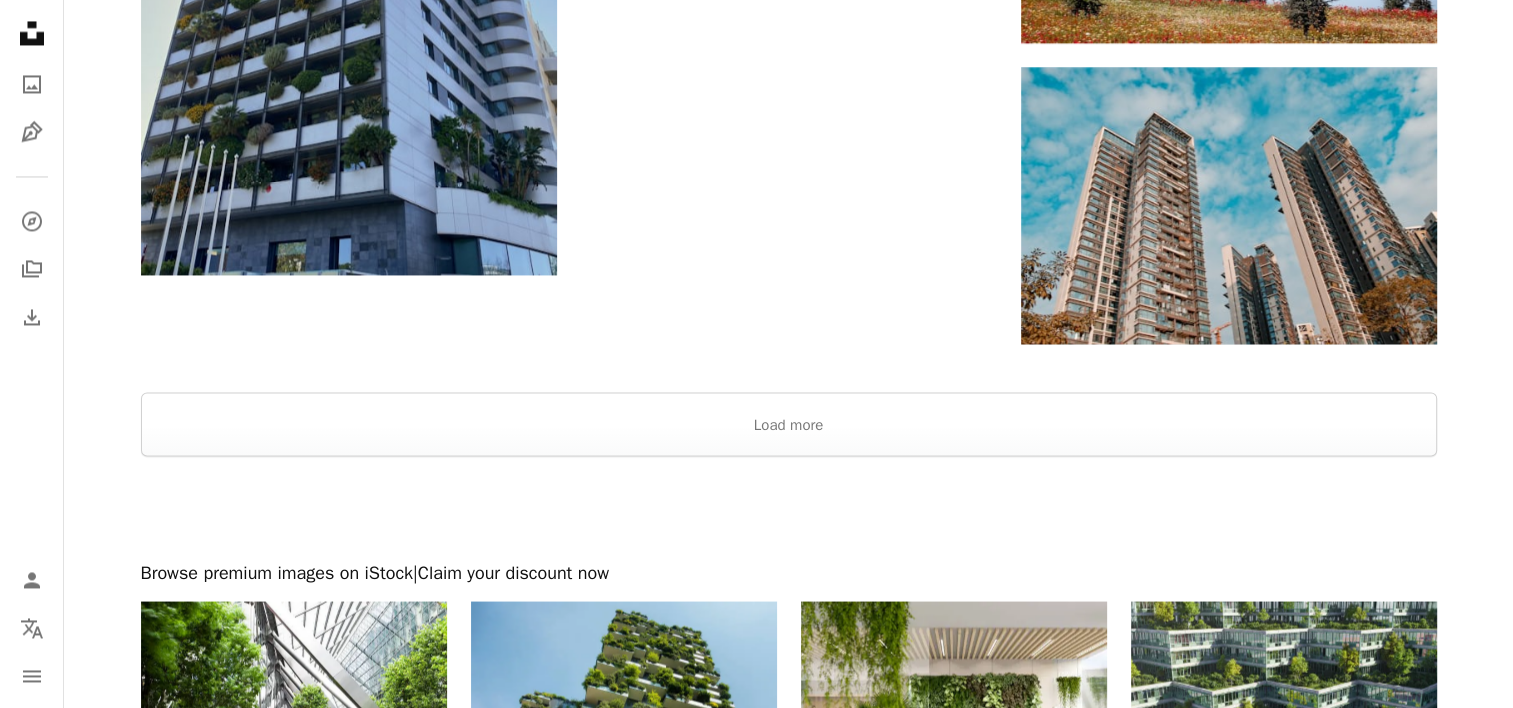 scroll, scrollTop: 3800, scrollLeft: 0, axis: vertical 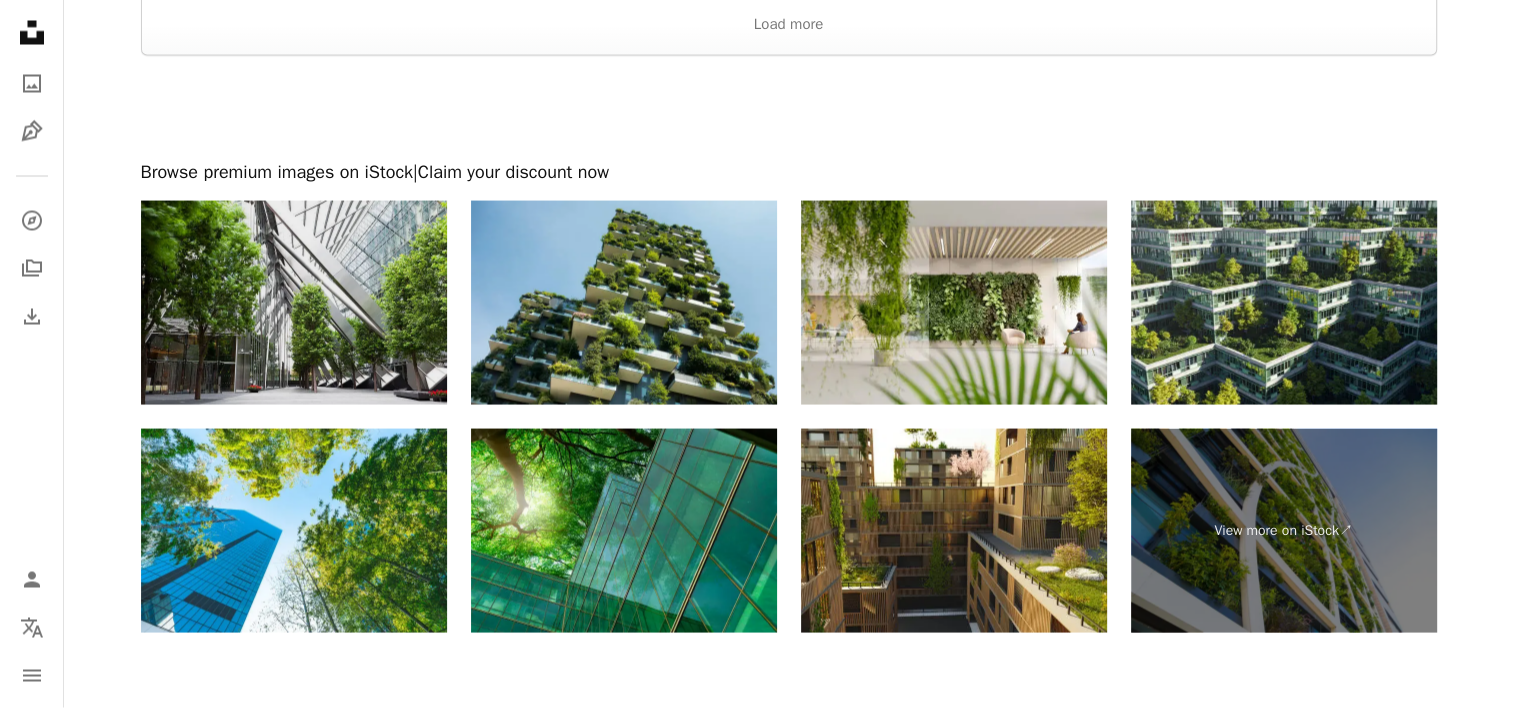 click at bounding box center [294, 303] 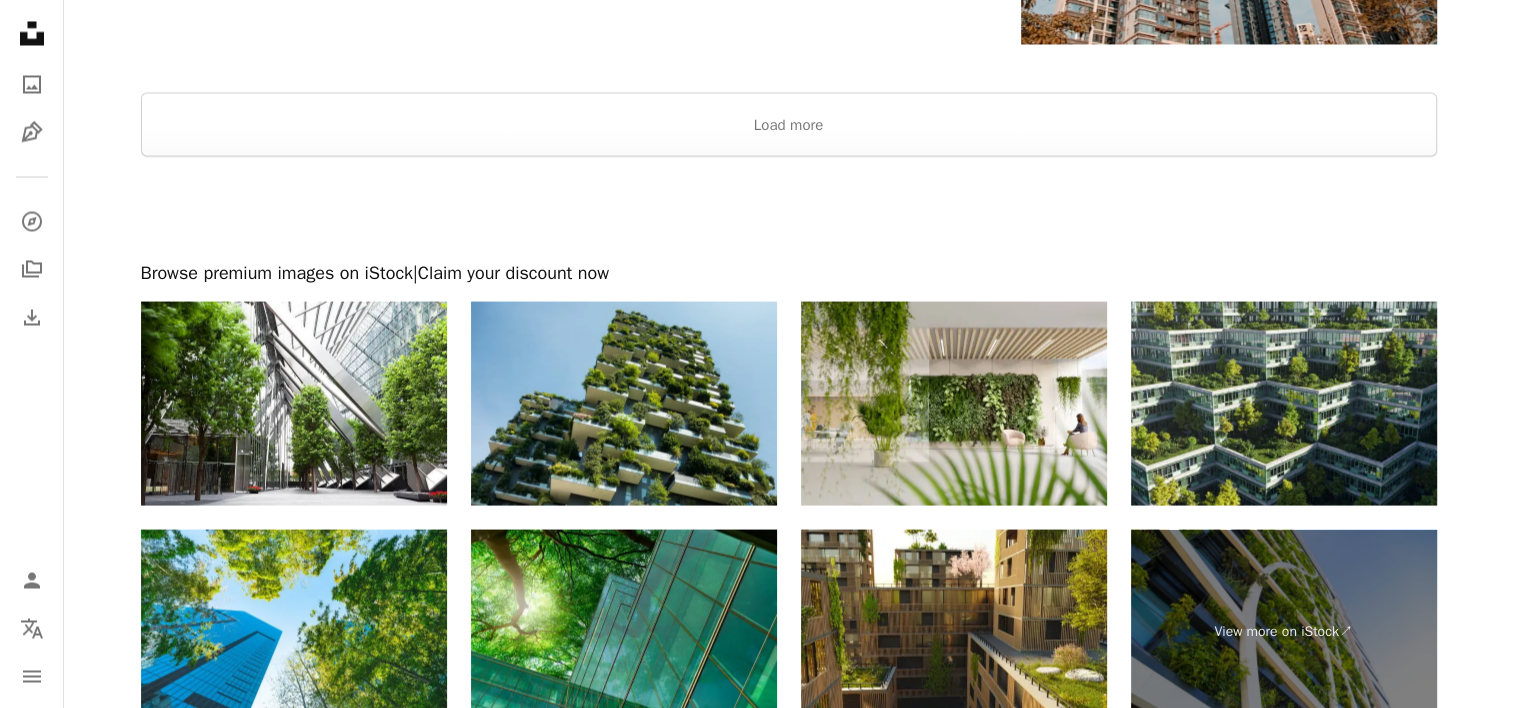 scroll, scrollTop: 3400, scrollLeft: 0, axis: vertical 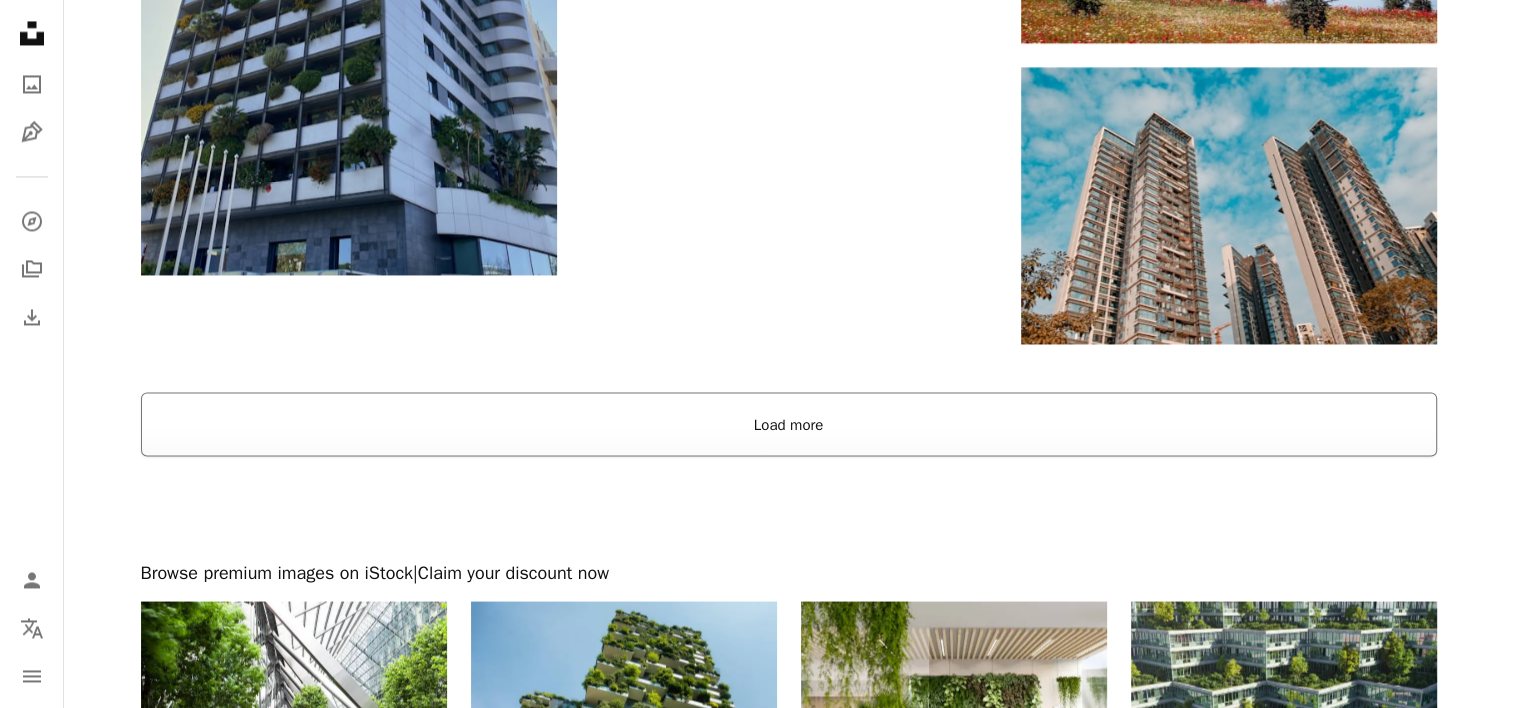 click on "Load more" at bounding box center [789, 424] 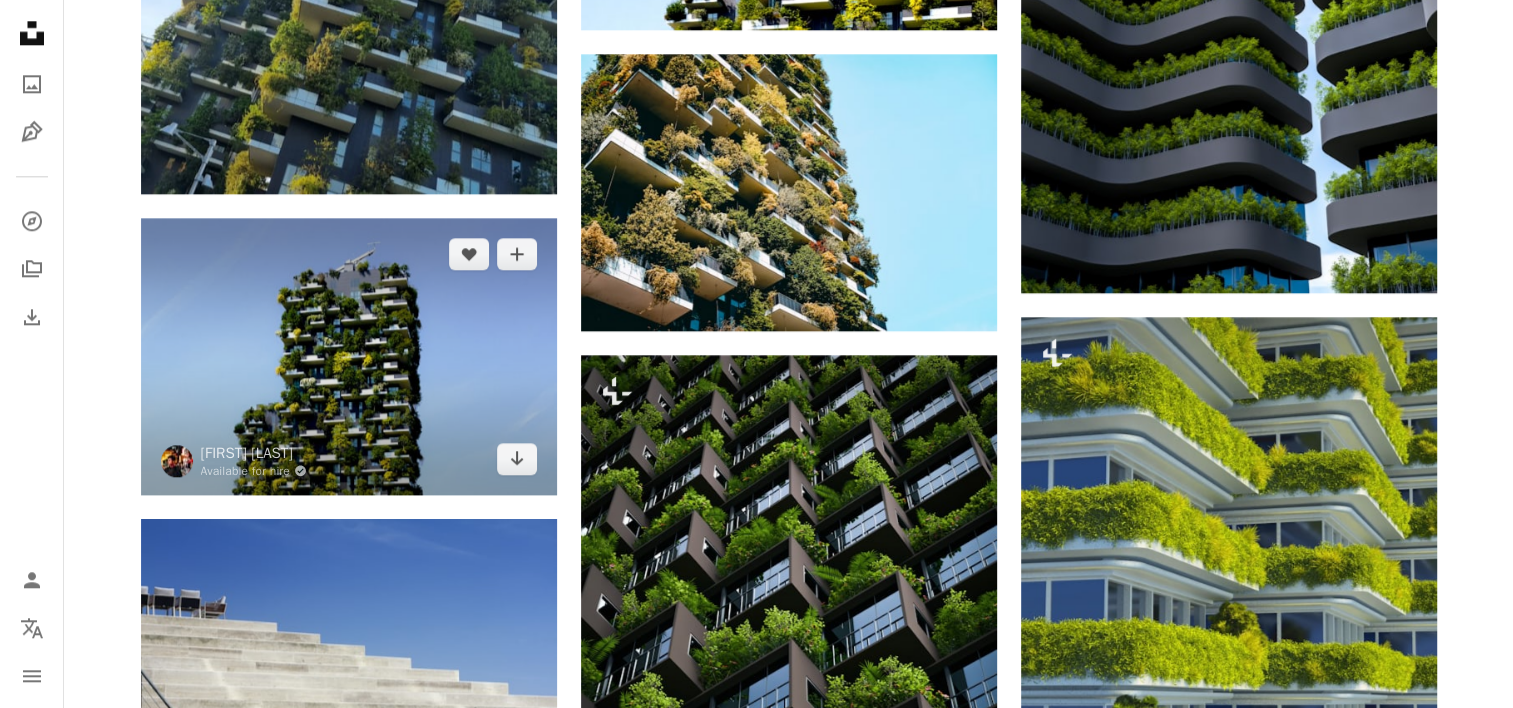 scroll, scrollTop: 2200, scrollLeft: 0, axis: vertical 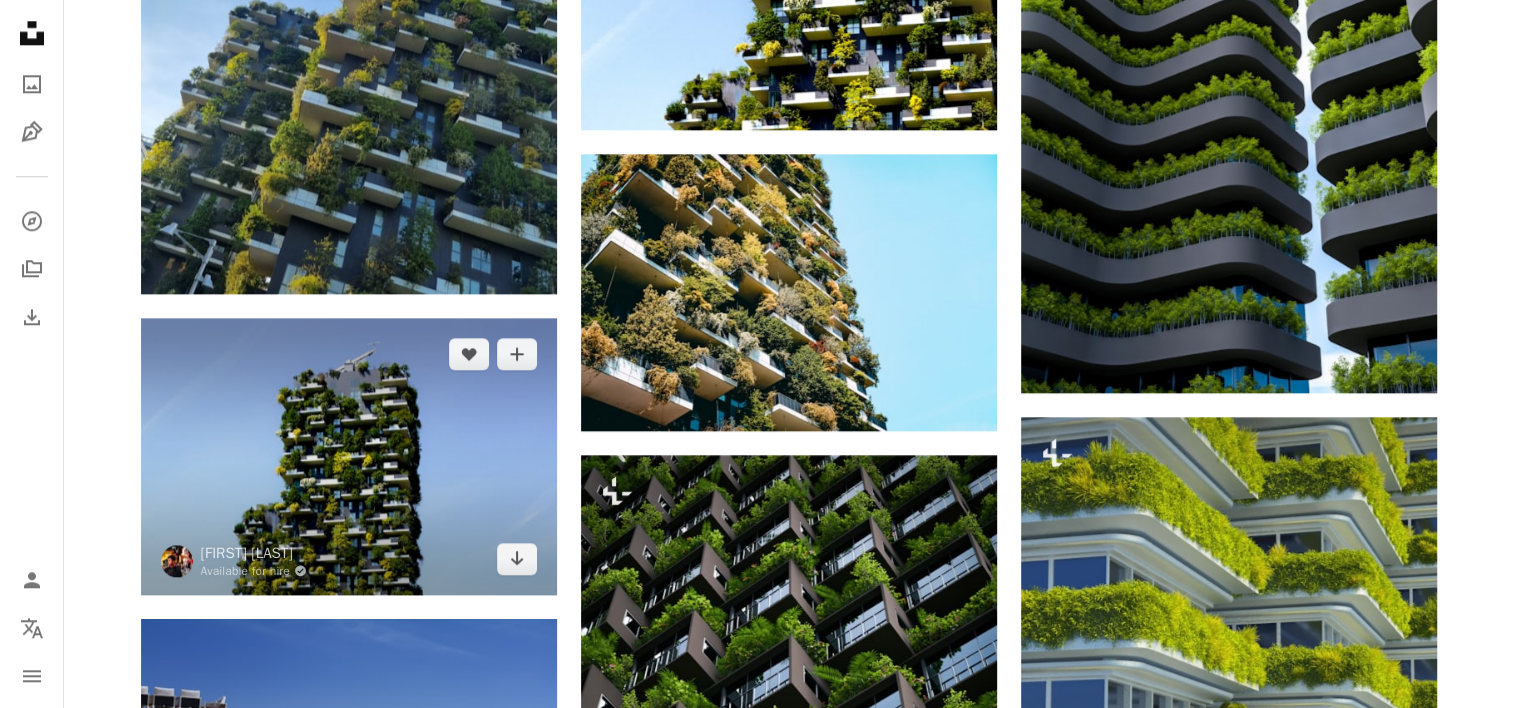 click at bounding box center (349, 456) 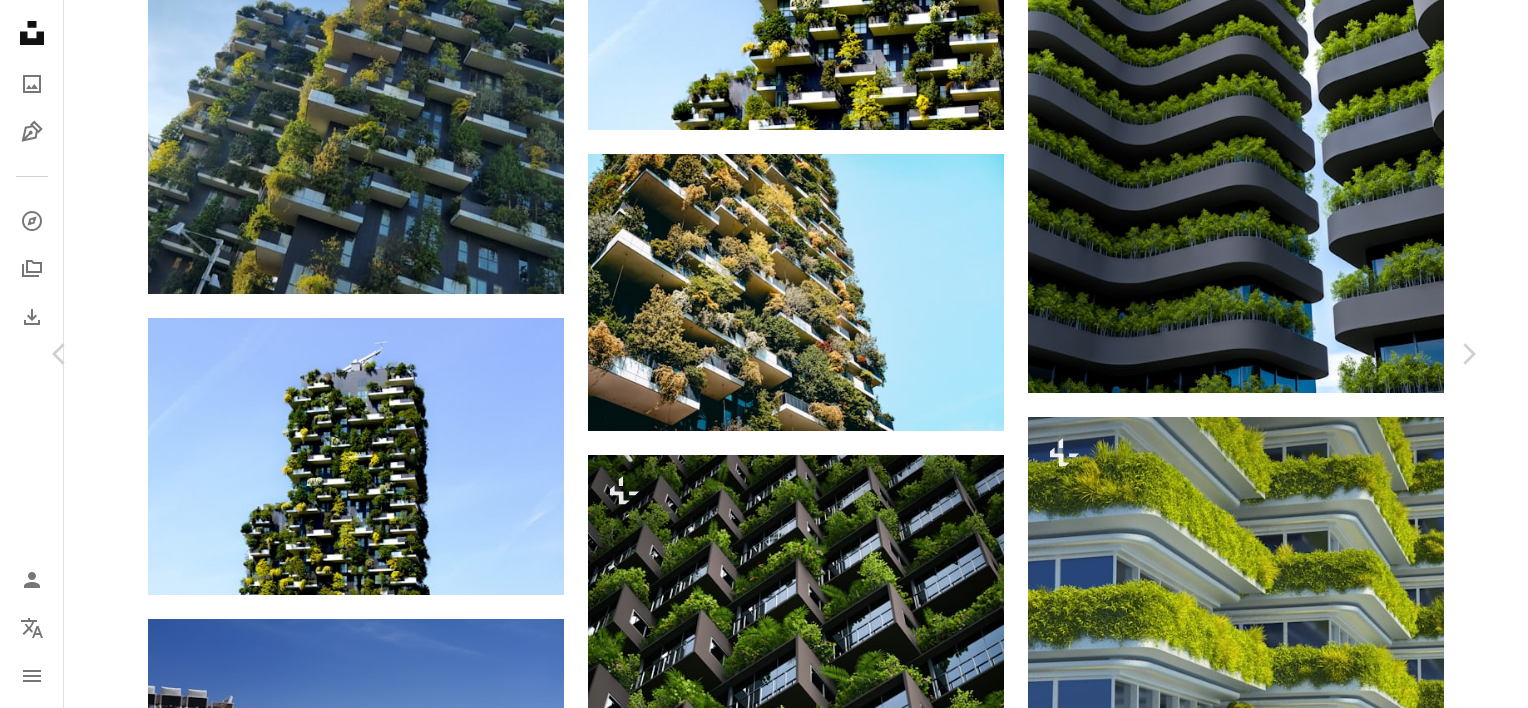 click 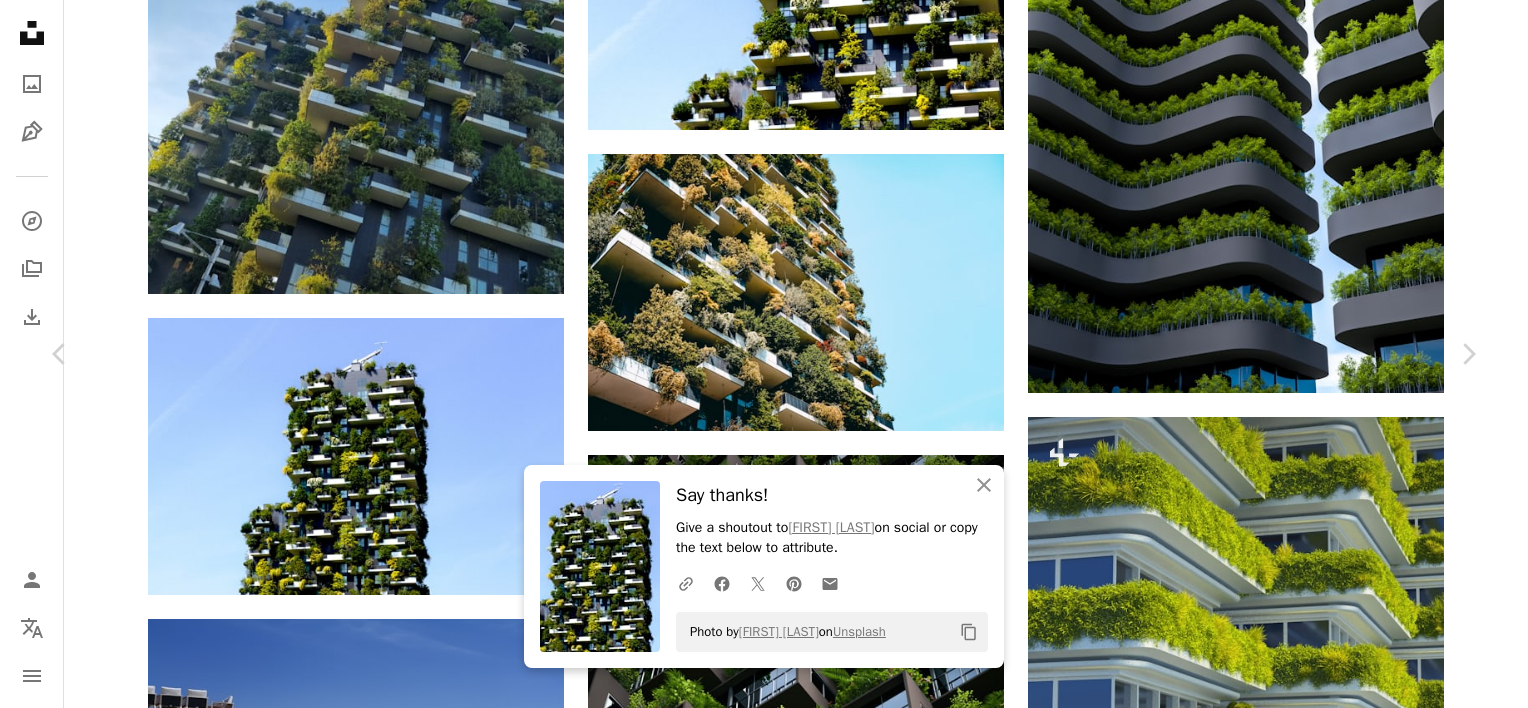 click on "An X shape Chevron left Chevron right An X shape Close Say thanks! Give a shoutout to  [FIRST] [LAST]  on social or copy the text below to attribute. A URL sharing icon (chains) Facebook icon X (formerly Twitter) icon Pinterest icon An envelope Photo by  [FIRST] [LAST]  on  Unsplash
Copy content [FIRST] [LAST] Available for hire A checkmark inside of a circle A heart A plus sign Download free Chevron down Zoom in Views 81,160 Downloads 1,705 A forward-right arrow Share Info icon Info More Actions A map marker [LOCATION], [CITY], [COUNTRY] Calendar outlined Published on  [MONTH] [DAY], [YEAR] Camera FUJIFILM, X100F Safety Free to use under the  Unsplash License city architecture green italy plants life europe environment floral milan eco living metropolitan building urban vehicle outdoors apartment building housing aircraft HD Wallpapers Browse premium related images on iStock  |  Save 20% with code UNSPLASH20 View more on iStock  ↗ Related images A heart A plus sign [FIRST] [LAST] Arrow pointing down A heart A plus sign [FIRST] [LAST] Available for hire A checkmark inside of a circle Arrow pointing down Plus sign for Unsplash+ A heart A plus sign [FIRST] [LAST] For  Unsplash+ A lock Download A heart A plus sign [FIRST] [LAST] Arrow pointing down A heart A plus sign [FIRST] [LAST] For" at bounding box center [764, 4864] 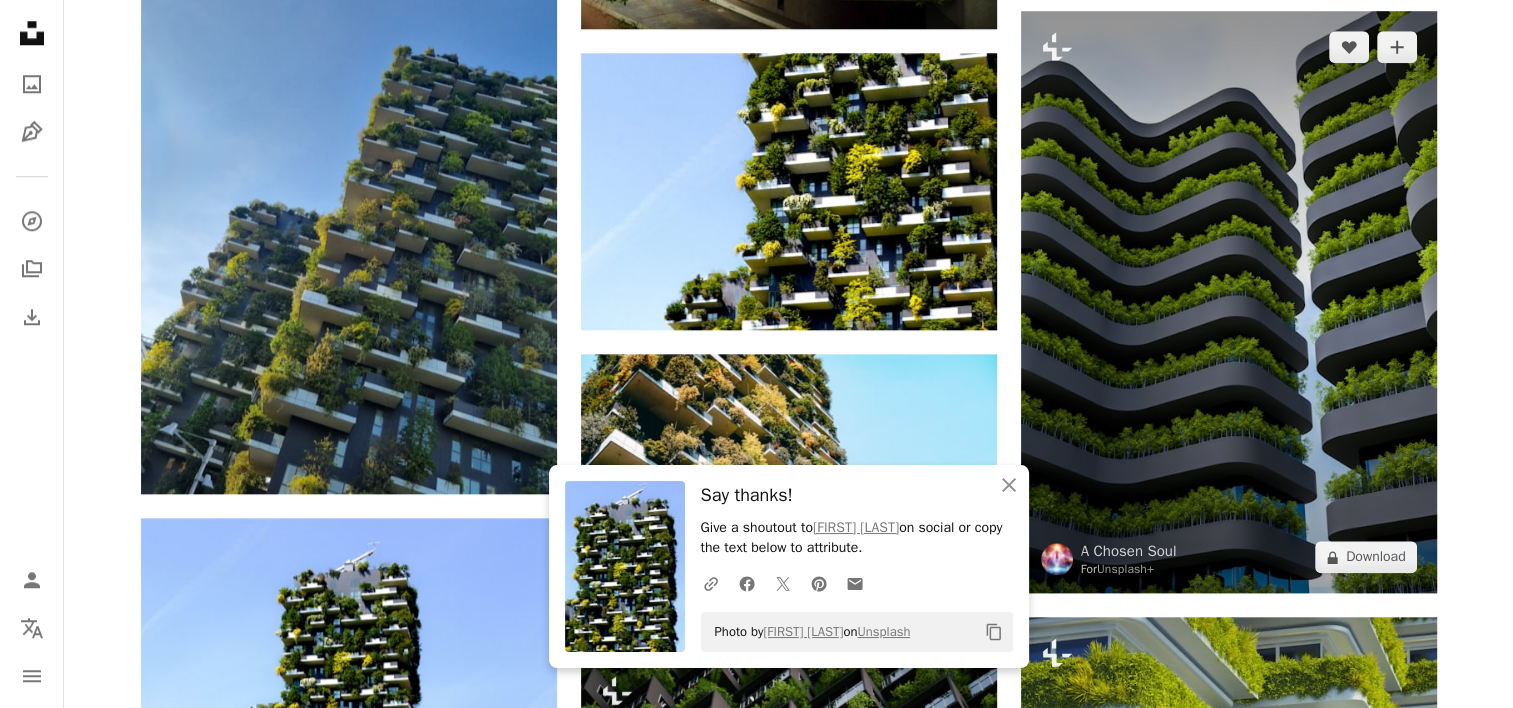 scroll, scrollTop: 1900, scrollLeft: 0, axis: vertical 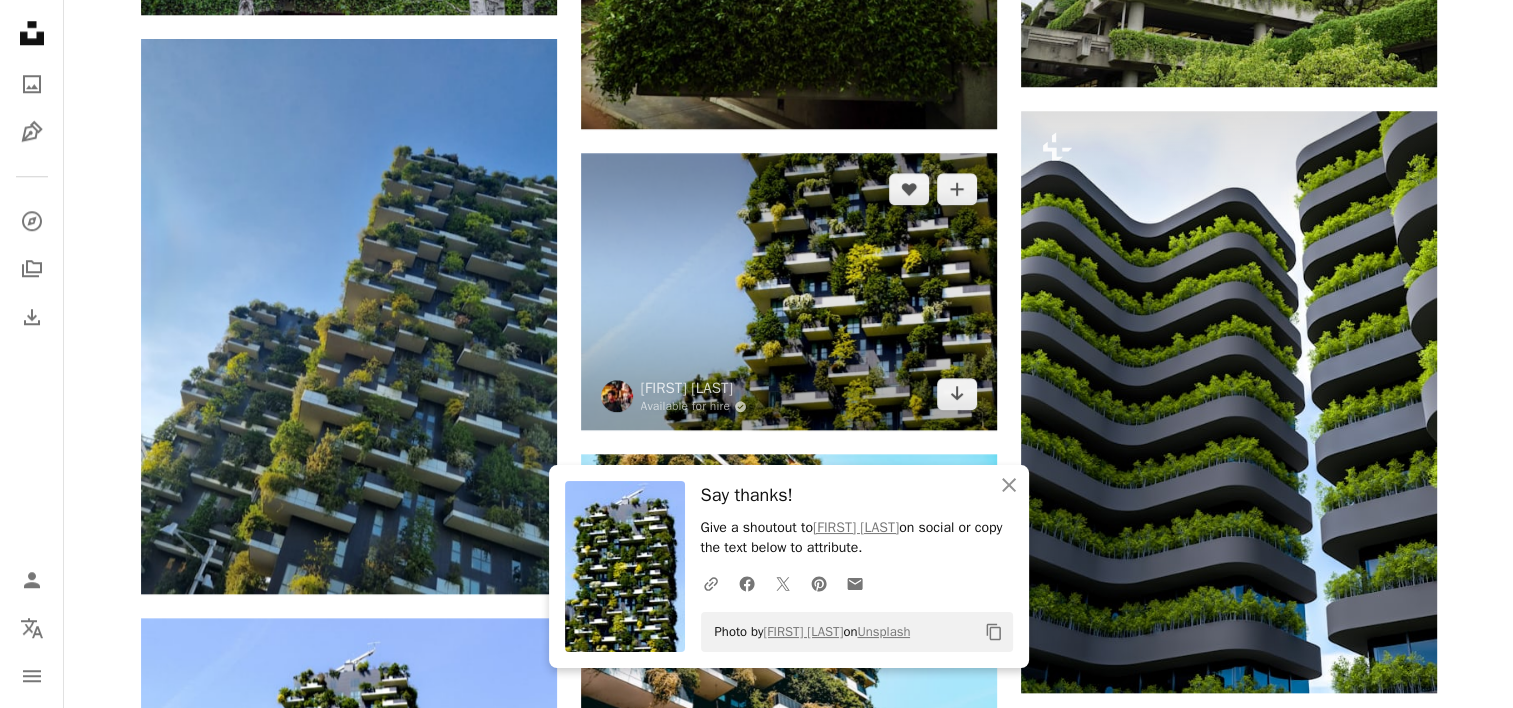 click at bounding box center (789, 291) 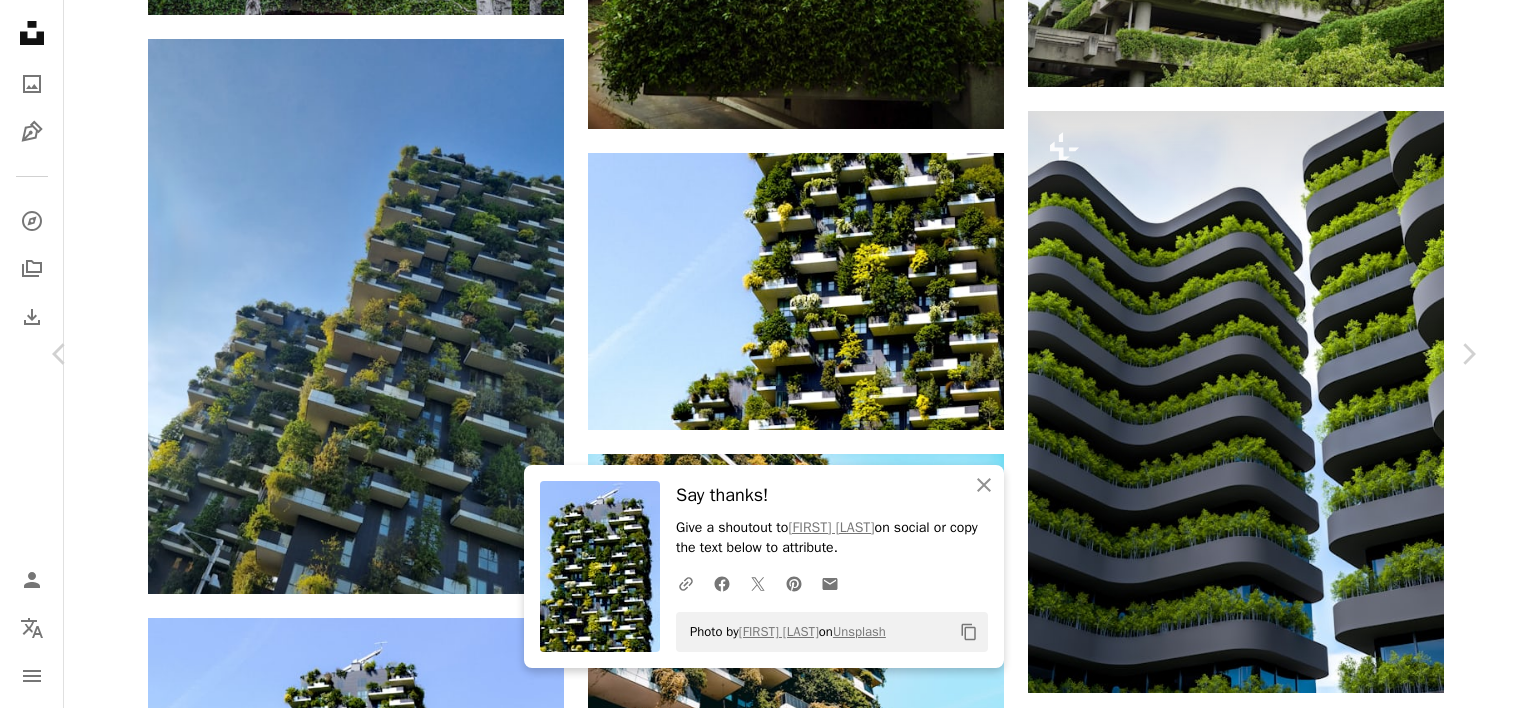 click on "An X shape Chevron left Chevron right An X shape Close Say thanks! Give a shoutout to  [FIRST] [LAST]  on social or copy the text below to attribute. A URL sharing icon (chains) Facebook icon X (formerly Twitter) icon Pinterest icon An envelope Photo by  [FIRST] [LAST]  on  Unsplash
Copy content [FIRST] [LAST] Available for hire A checkmark inside of a circle A heart A plus sign Download free Chevron down Zoom in Views 81,080 Downloads 2,388 A forward-right arrow Share Info icon Info More Actions A map marker Bosco Verticale, [ADDRESS], [CITY], [STATE], [COUNTRY] Calendar outlined Published on  September 1, 2023 Camera FUJIFILM, X100F Safety Free to use under the  Unsplash License city architecture green italy plants life europe environment floral milan eco living metropolitan building urban apartment building housing neighborhood balcony high rise Free pictures Browse premium related images on iStock  |  Save 20% with code UNSPLASH20 View more on iStock  ↗ A heart" at bounding box center (764, 5164) 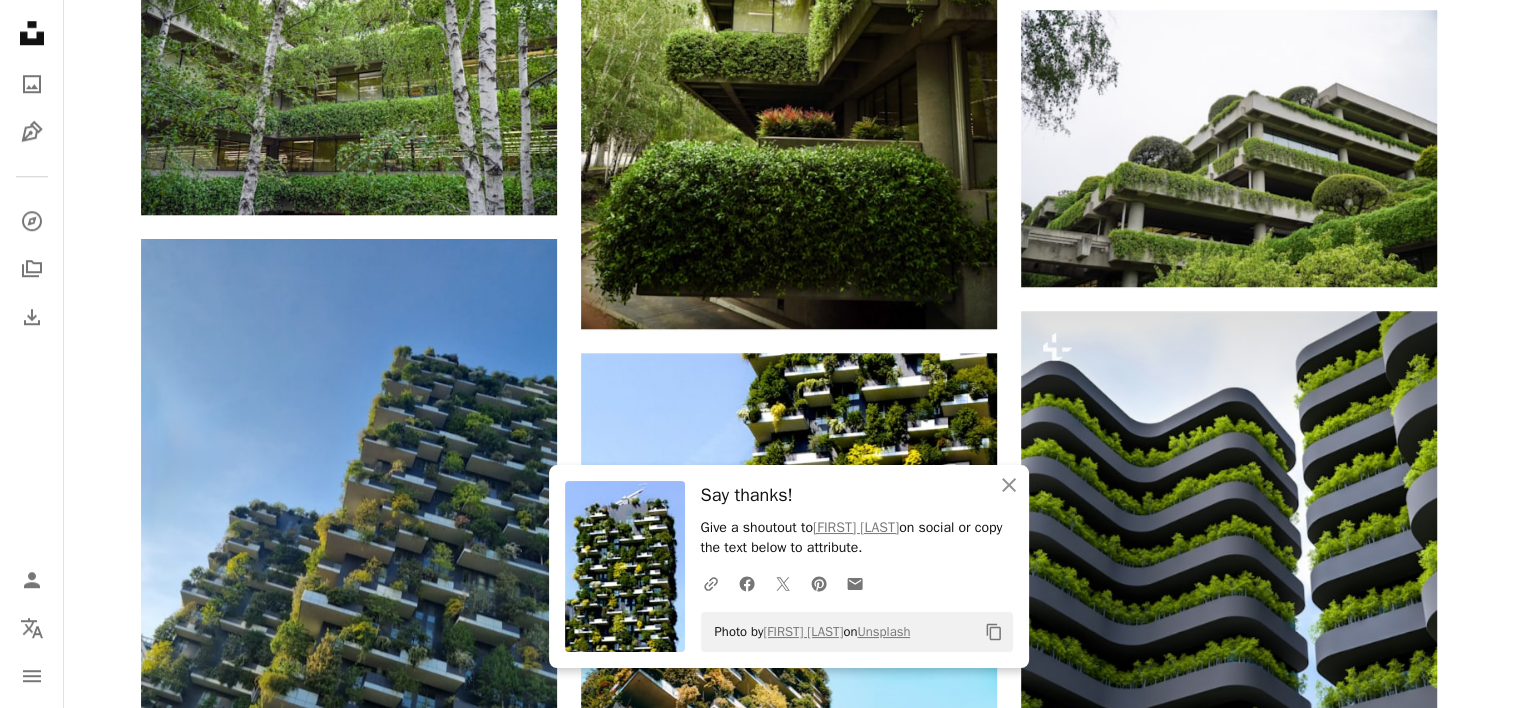 scroll, scrollTop: 1900, scrollLeft: 0, axis: vertical 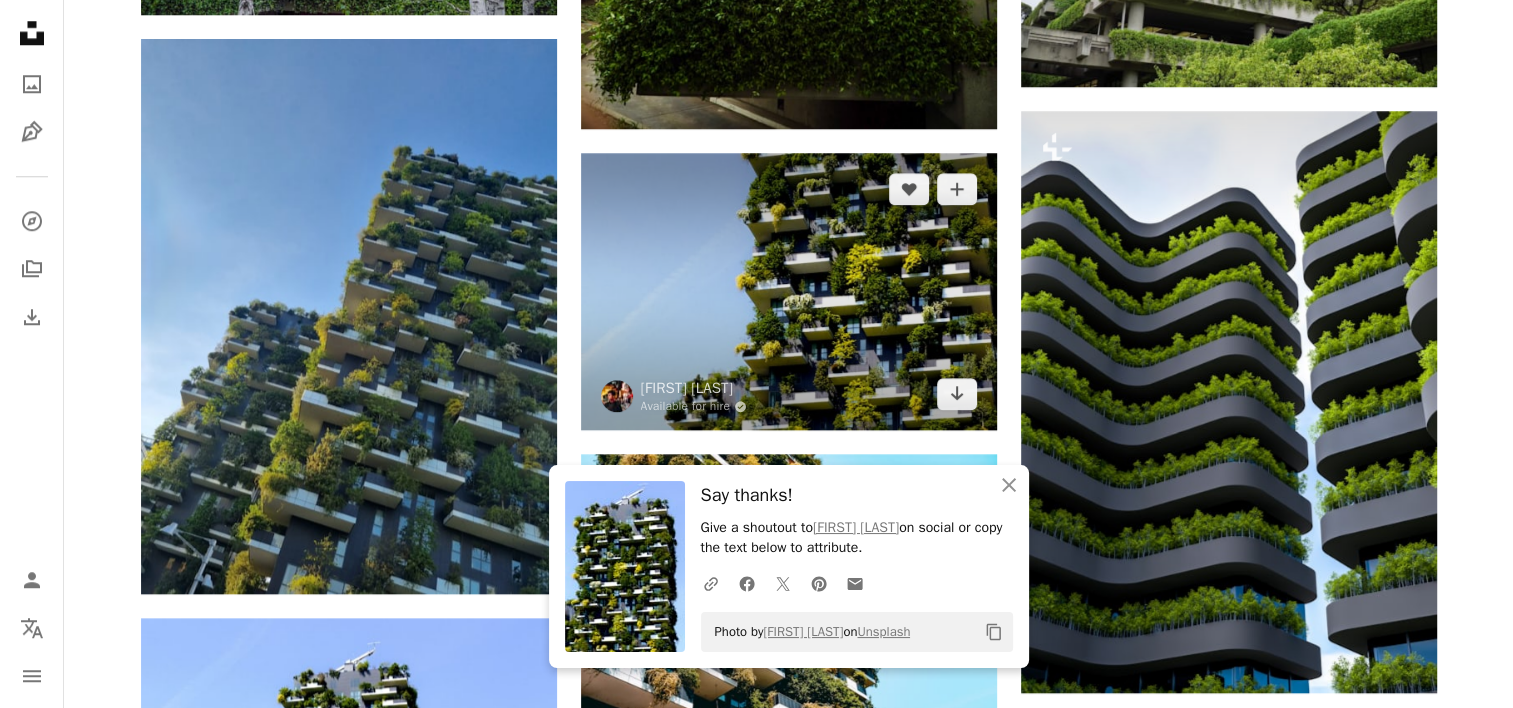 click at bounding box center [789, 291] 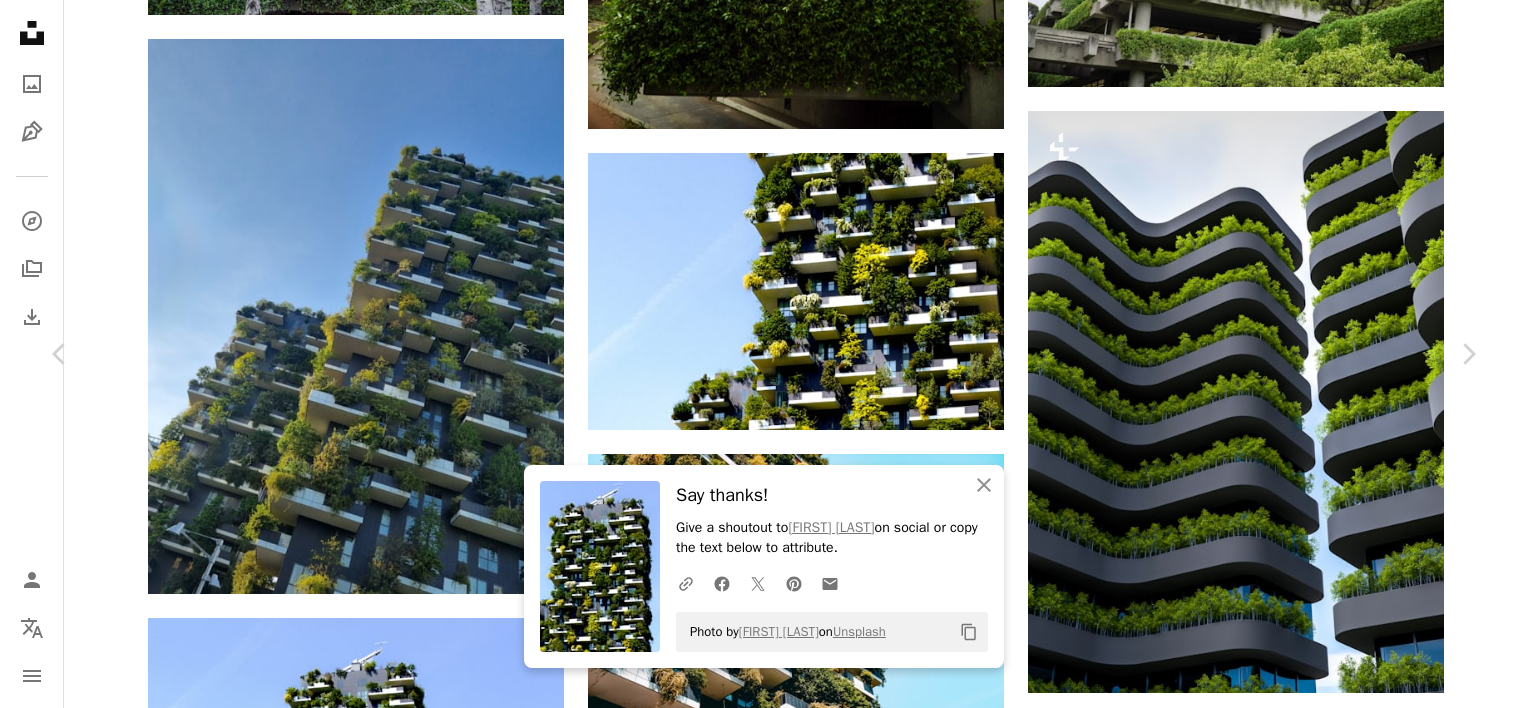 click on "Chevron down" 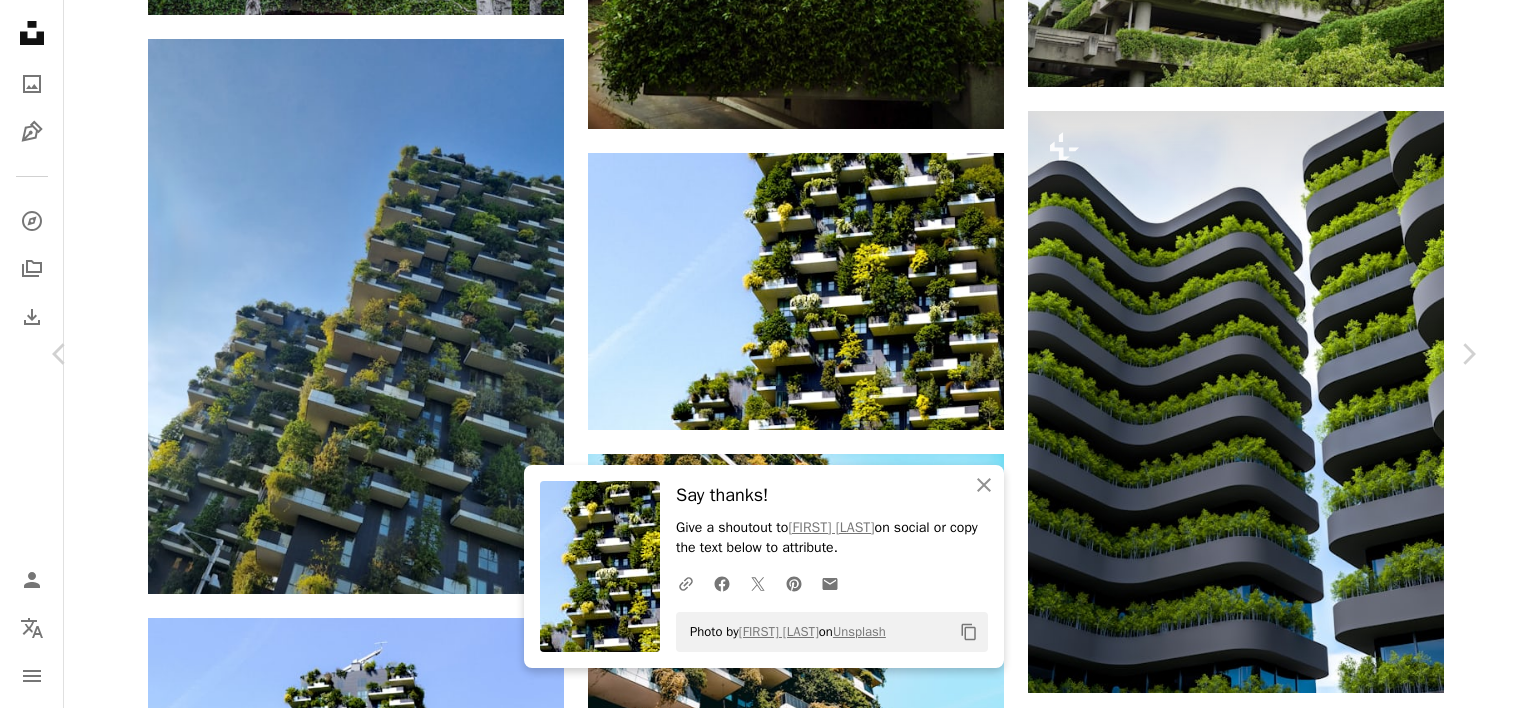 click on "An X shape Chevron left Chevron right An X shape Close Say thanks! Give a shoutout to  [FIRST] [LAST]  on social or copy the text below to attribute. A URL sharing icon (chains) Facebook icon X (formerly Twitter) icon Pinterest icon An envelope Photo by  [FIRST] [LAST]  on  Unsplash
Copy content [FIRST] [LAST] Available for hire A checkmark inside of a circle A heart A plus sign Download free Chevron down Zoom in Views 81,080 Downloads 2,388 A forward-right arrow Share Info icon Info More Actions A map marker Bosco Verticale, [ADDRESS], [CITY], [STATE], [COUNTRY] Calendar outlined Published on  September 1, 2023 Camera FUJIFILM, X100F Safety Free to use under the  Unsplash License city architecture green italy plants life europe environment floral milan eco living metropolitan building urban apartment building housing neighborhood balcony high rise Free pictures Browse premium related images on iStock  |  Save 20% with code UNSPLASH20 View more on iStock  ↗ A heart" at bounding box center (764, 5164) 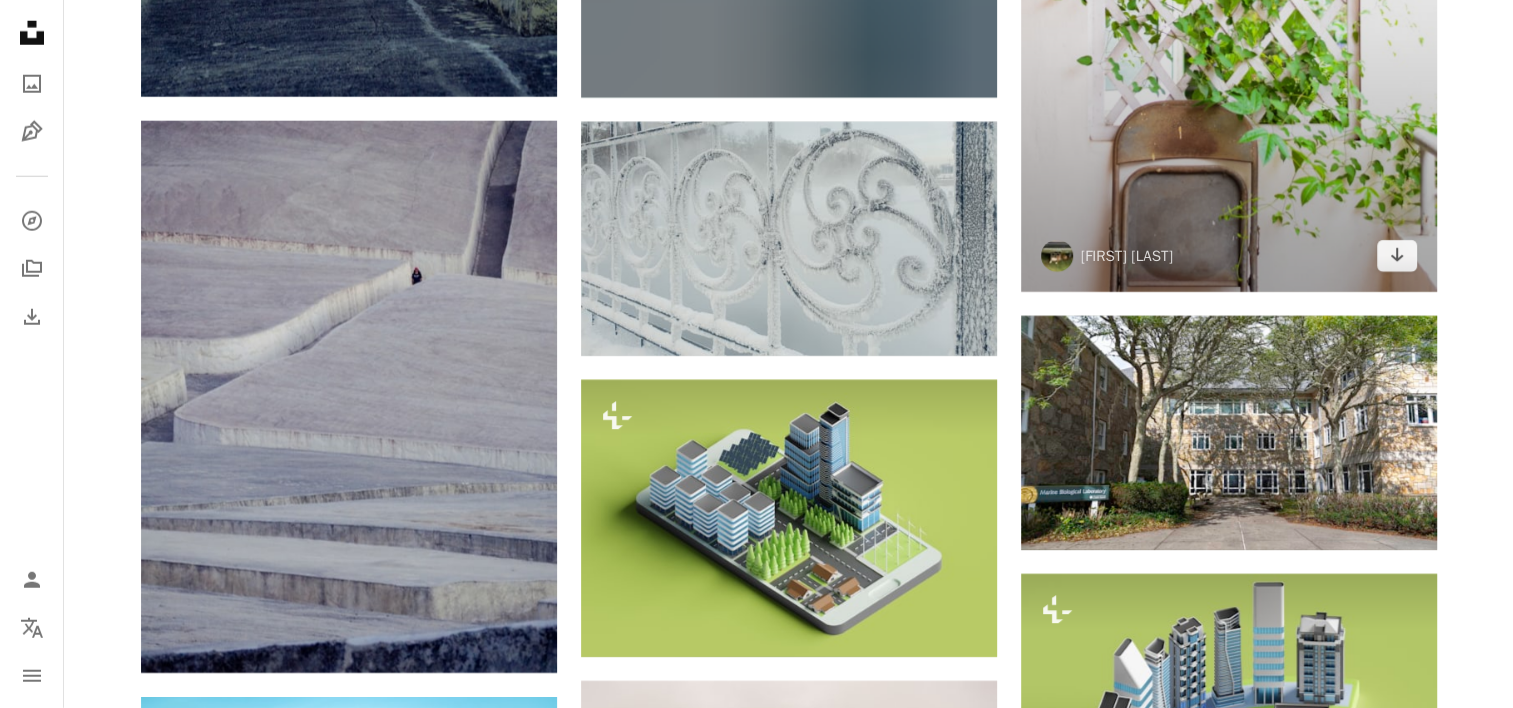 scroll, scrollTop: 5400, scrollLeft: 0, axis: vertical 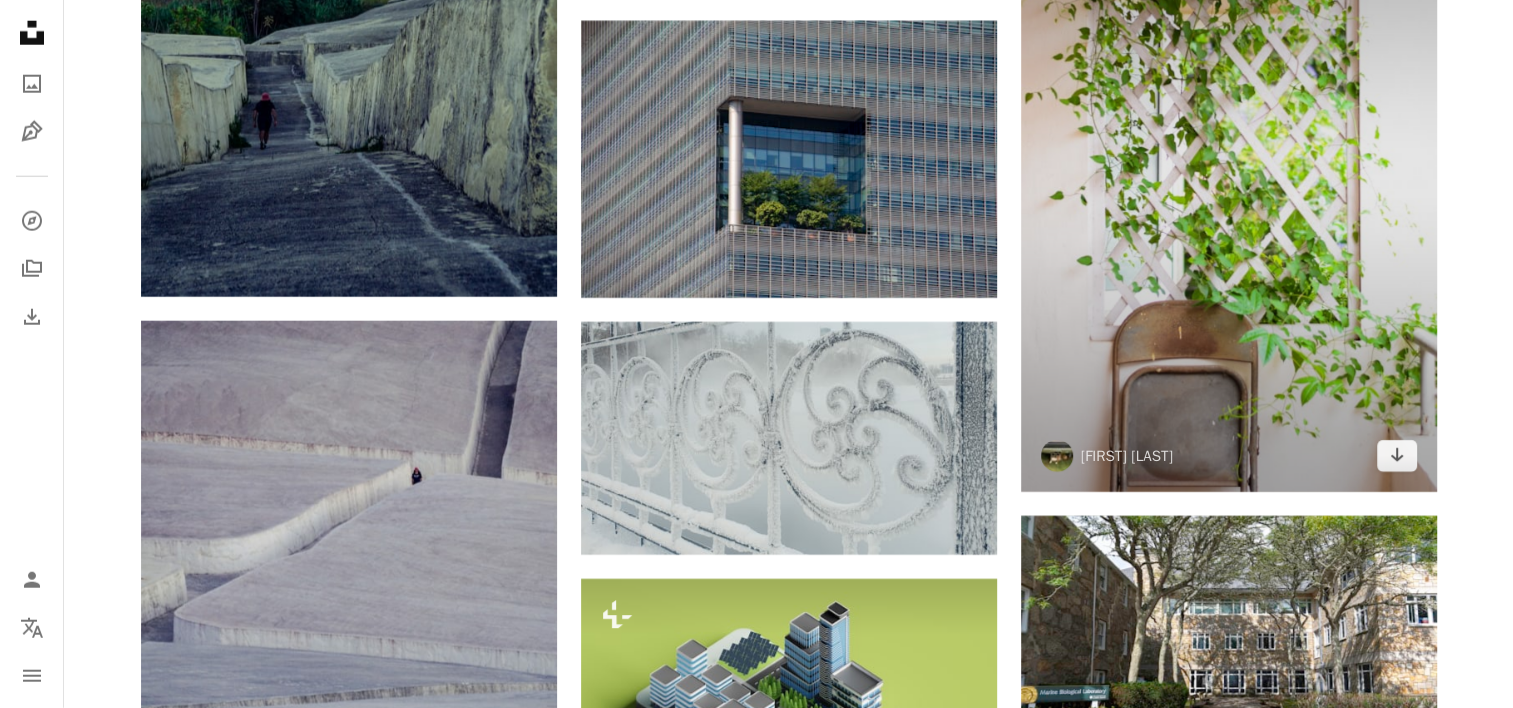 click at bounding box center (1229, 180) 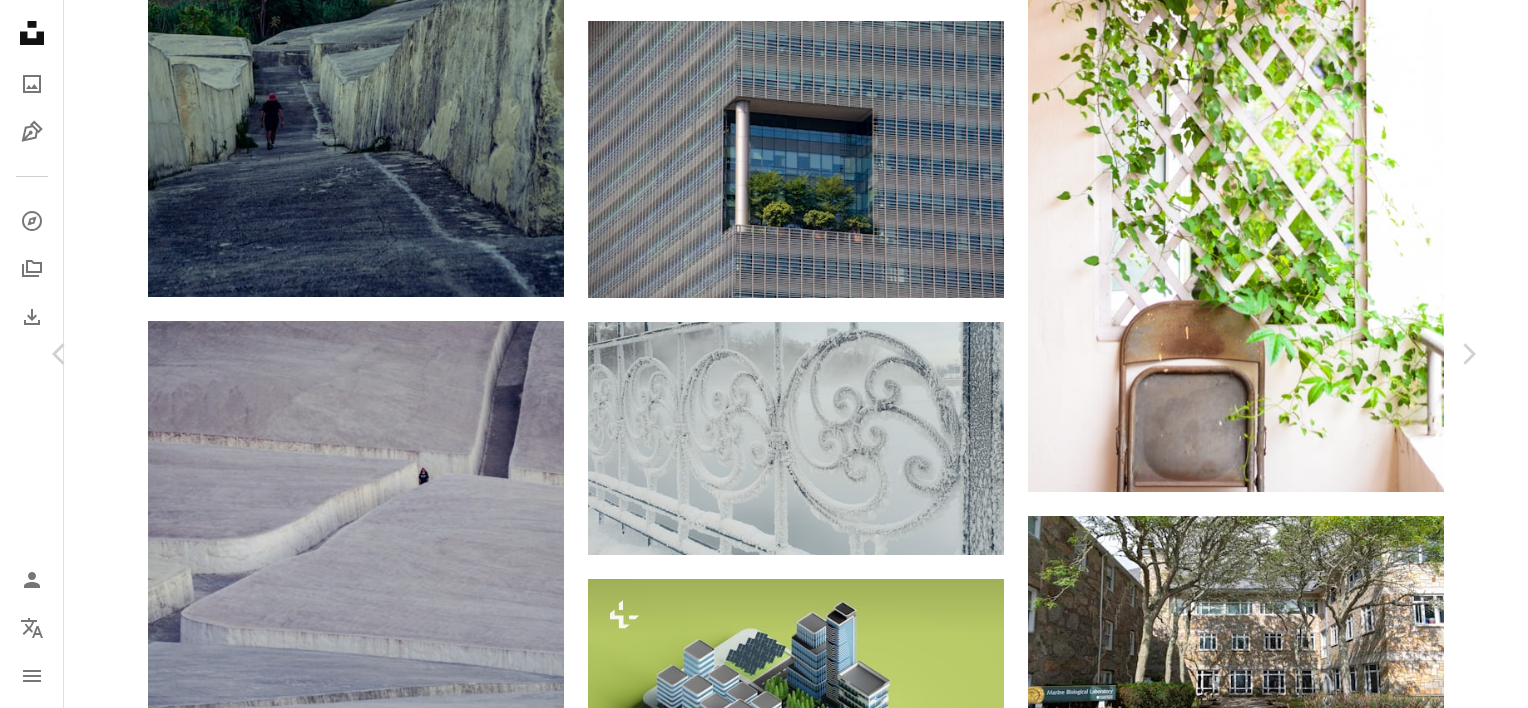 click on "An X shape Chevron left Chevron right [FIRST] [LAST] A heart A plus sign Download free Chevron down Zoom in Views 6,941 Downloads 58 A forward-right arrow Share Info icon Info More Actions A rustic looking photograph of an old chair against a wall of leaves Calendar outlined Published on  July 4, 2022 Camera NIKON CORPORATION, NIKON D5300 Safety Free to use under the  Unsplash License building architecture summer green india vintage leaves urban environment old rustic interior design plant furniture yellow chair vine indoors ivy Creative Commons images Browse premium related images on iStock  |  Save 20% with code UNSPLASH20 View more on iStock  ↗ Related images A heart A plus sign [FIRST] [LAST] Available for hire A checkmark inside of a circle Arrow pointing down Plus sign for Unsplash+ A heart A plus sign [FIRST] [LAST] For  Unsplash+ A lock Download Plus sign for Unsplash+ A heart A plus sign [FIRST] [LAST] For  Unsplash+ A lock Download A heart A plus sign [FIRST] [LAST] Arrow pointing down A heart A plus sign For" at bounding box center [764, 4900] 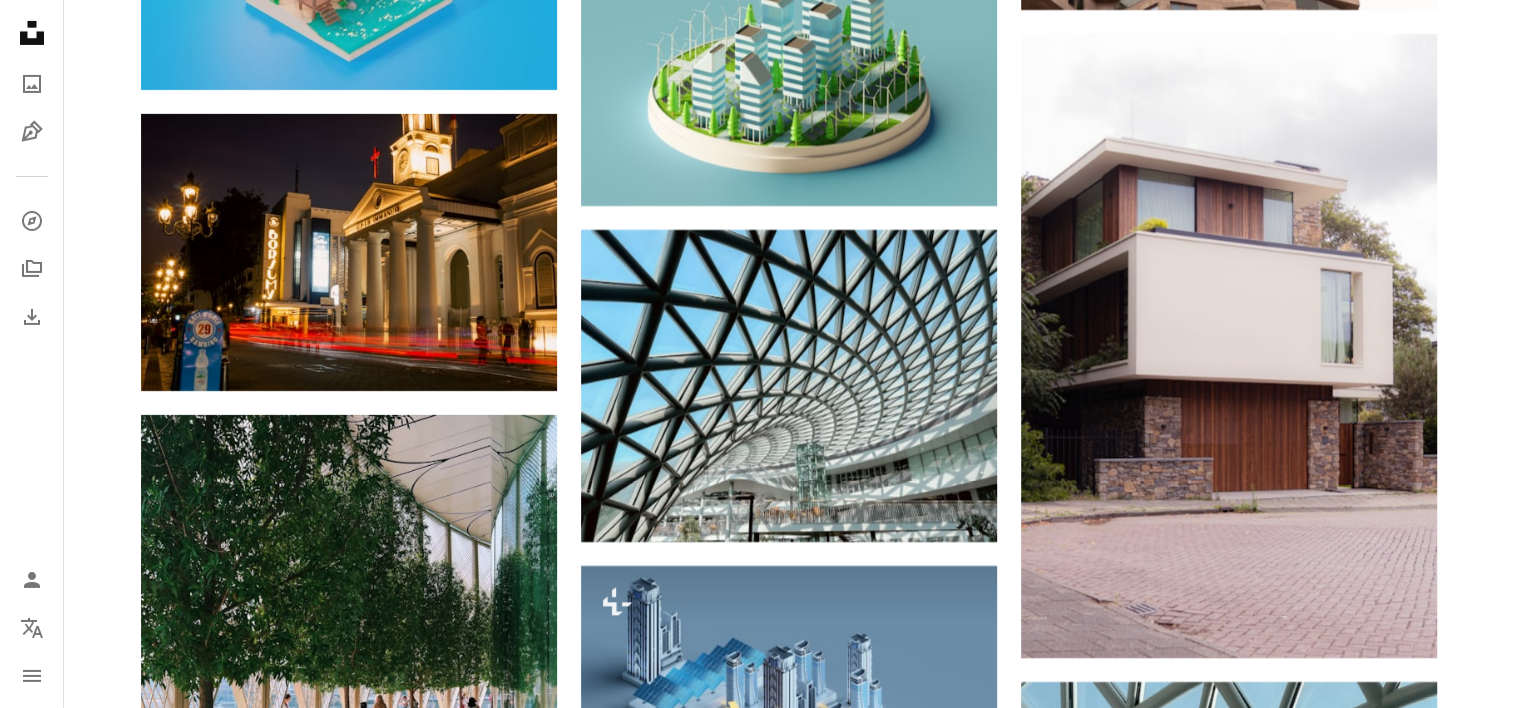 scroll, scrollTop: 7100, scrollLeft: 0, axis: vertical 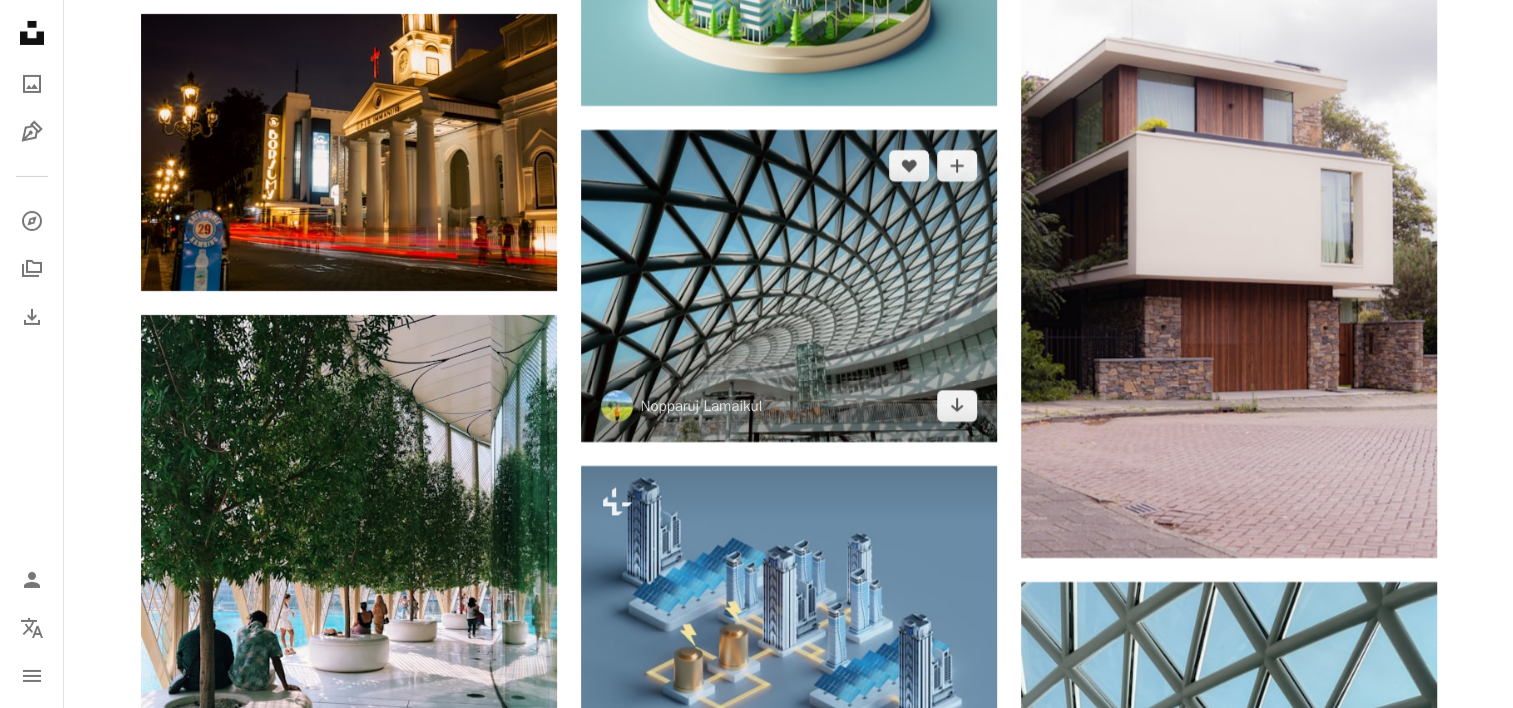 click at bounding box center [789, 286] 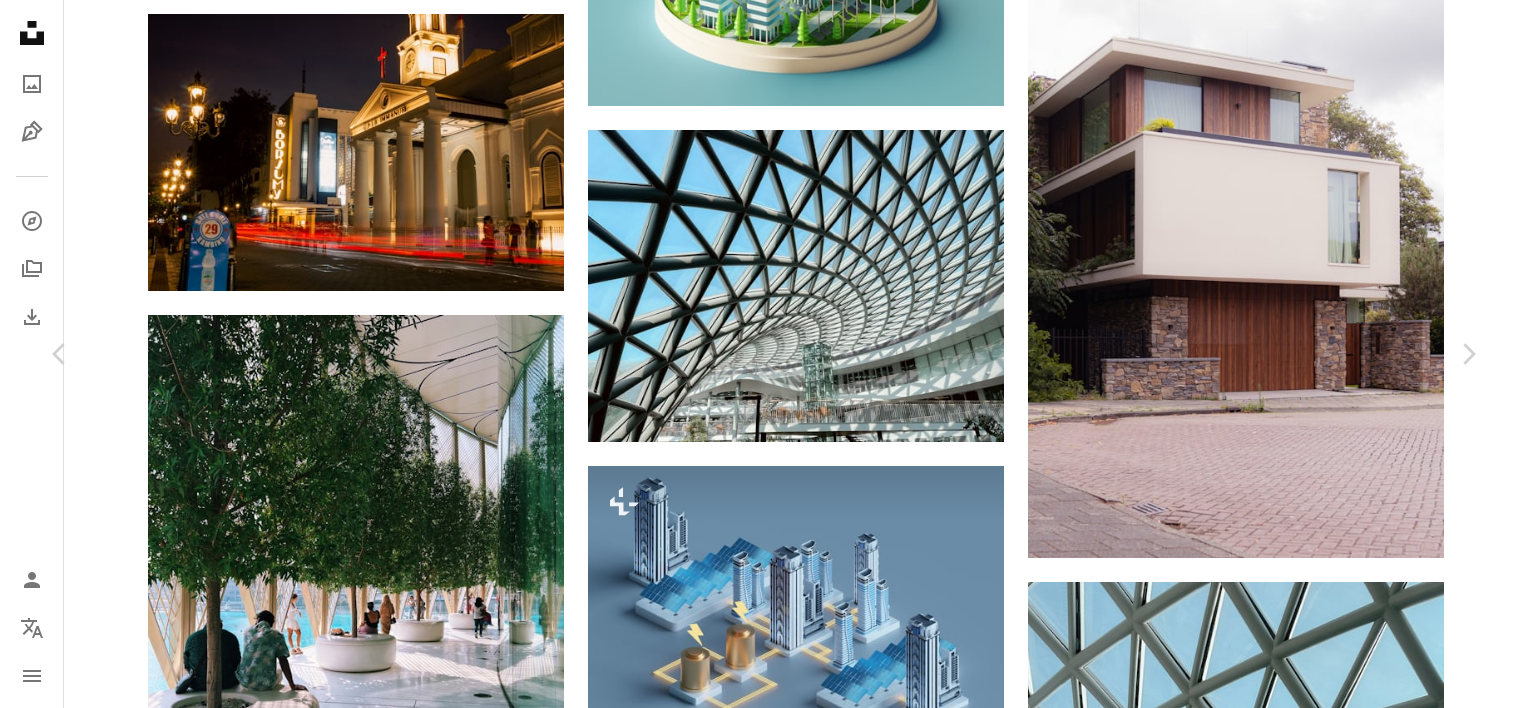 click on "Chevron down" 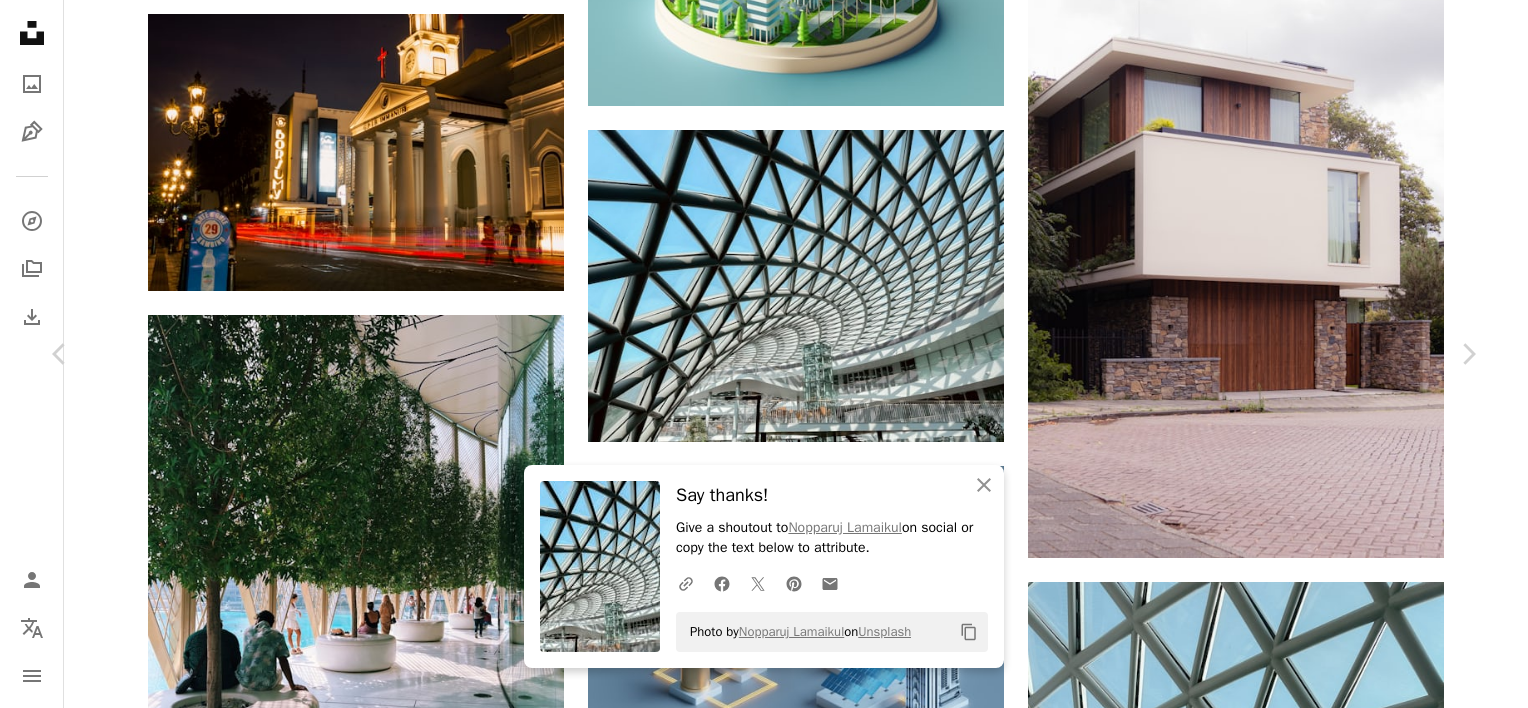 click on "An X shape Chevron left Chevron right An X shape Close Say thanks! Give a shoutout to  [FIRST] [LAST]  on social or copy the text below to attribute. A URL sharing icon (chains) Facebook icon X (formerly Twitter) icon Pinterest icon An envelope Photo by  [FIRST] [LAST]  on  Unsplash
Copy content [FIRST] [LAST] [USERNAME] A heart A plus sign Download free Chevron down Zoom in Views 2,262 Downloads 31 A forward-right arrow Share Info icon Info More Actions Design of Glass Dome Building A map marker [CITY], [COUNTRY] Calendar outlined Published on  [MONTH] [DAY], [YEAR] Camera Apple, iPhone 14 Pro Max Safety Free to use under the  Unsplash License office building art architecture design thailand glass environment cool view architect cold hall steel structure rayong house interior design airport urban window Free pictures Browse premium related images on iStock  |  Save 20% with code UNSPLASH20 View more on iStock  ↗ Related images A heart A plus sign [FIRST] [LAST] Arrow pointing down A heart A plus sign For" at bounding box center (764, 3200) 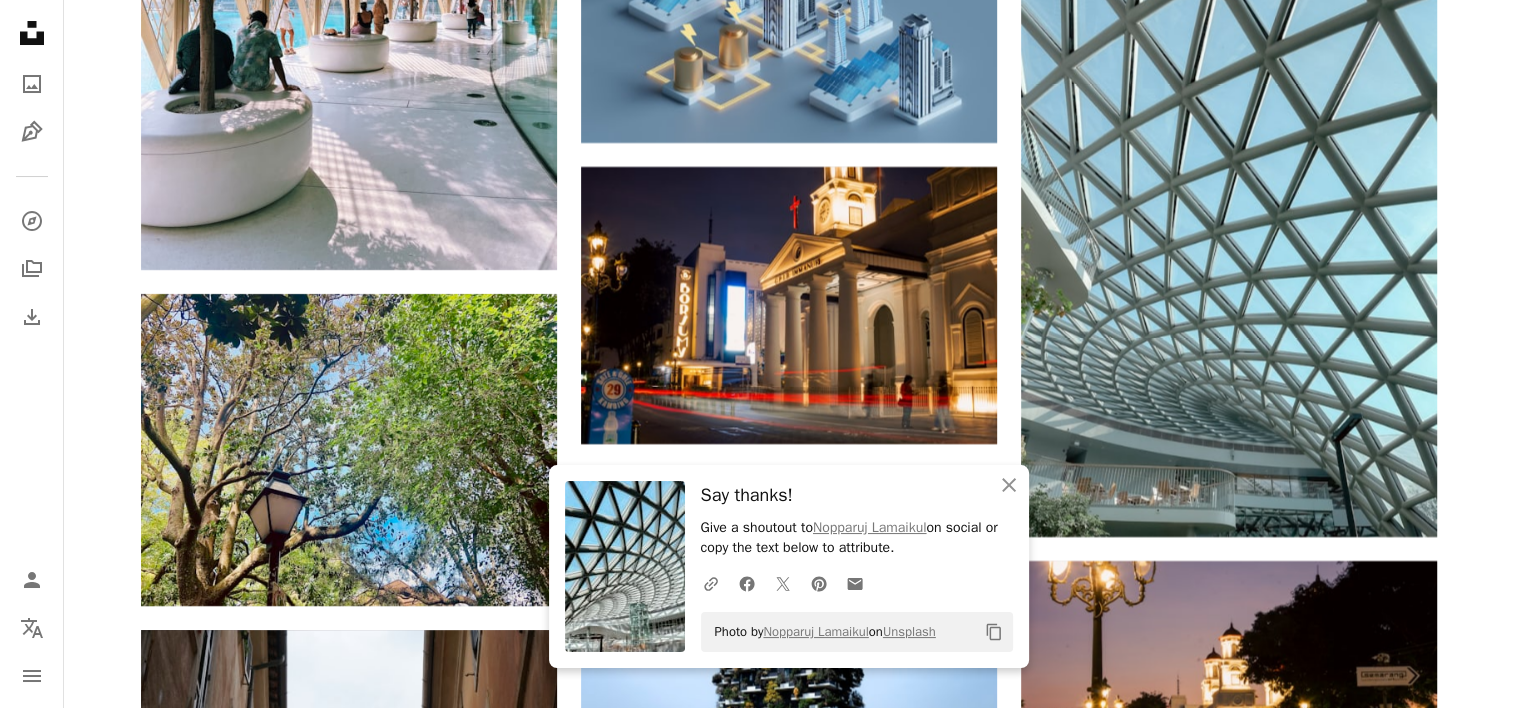 scroll, scrollTop: 7400, scrollLeft: 0, axis: vertical 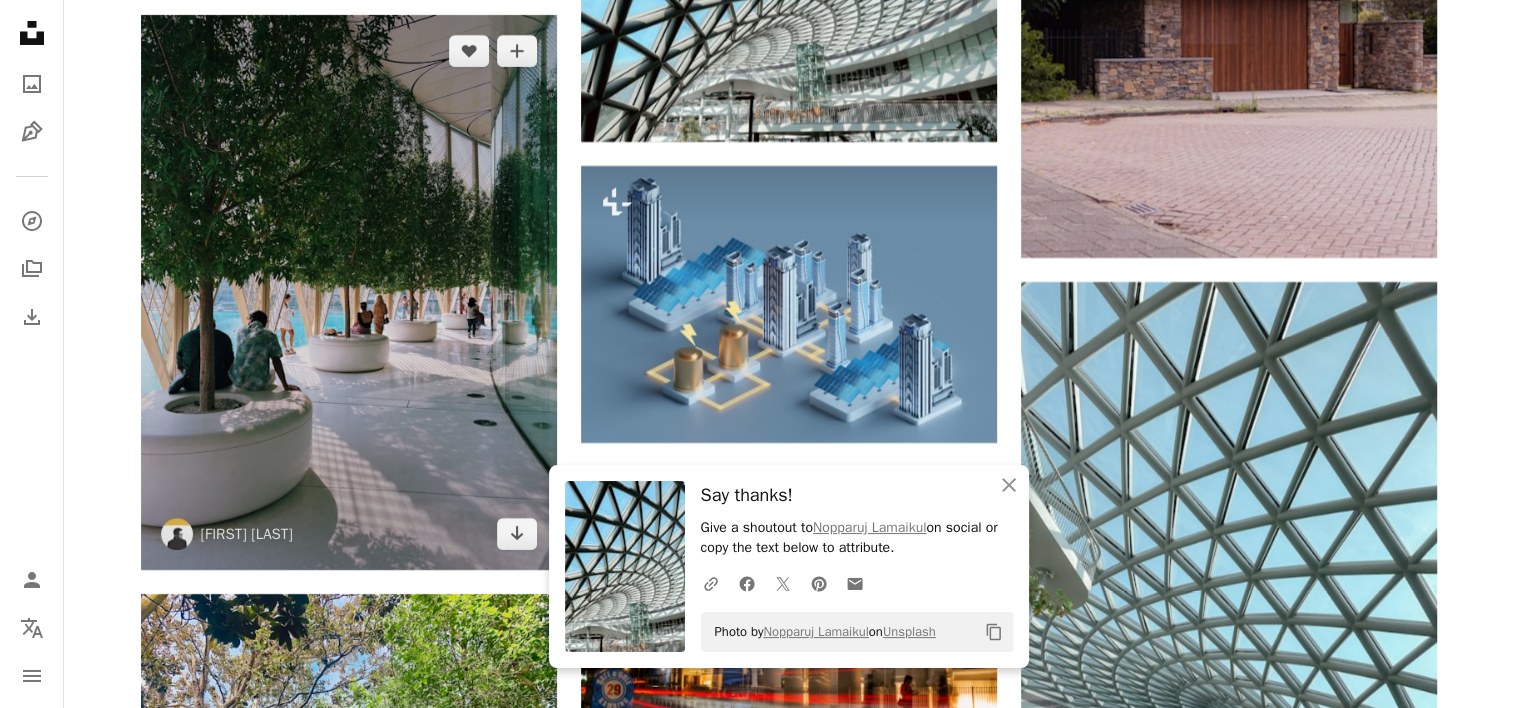 click at bounding box center (349, 292) 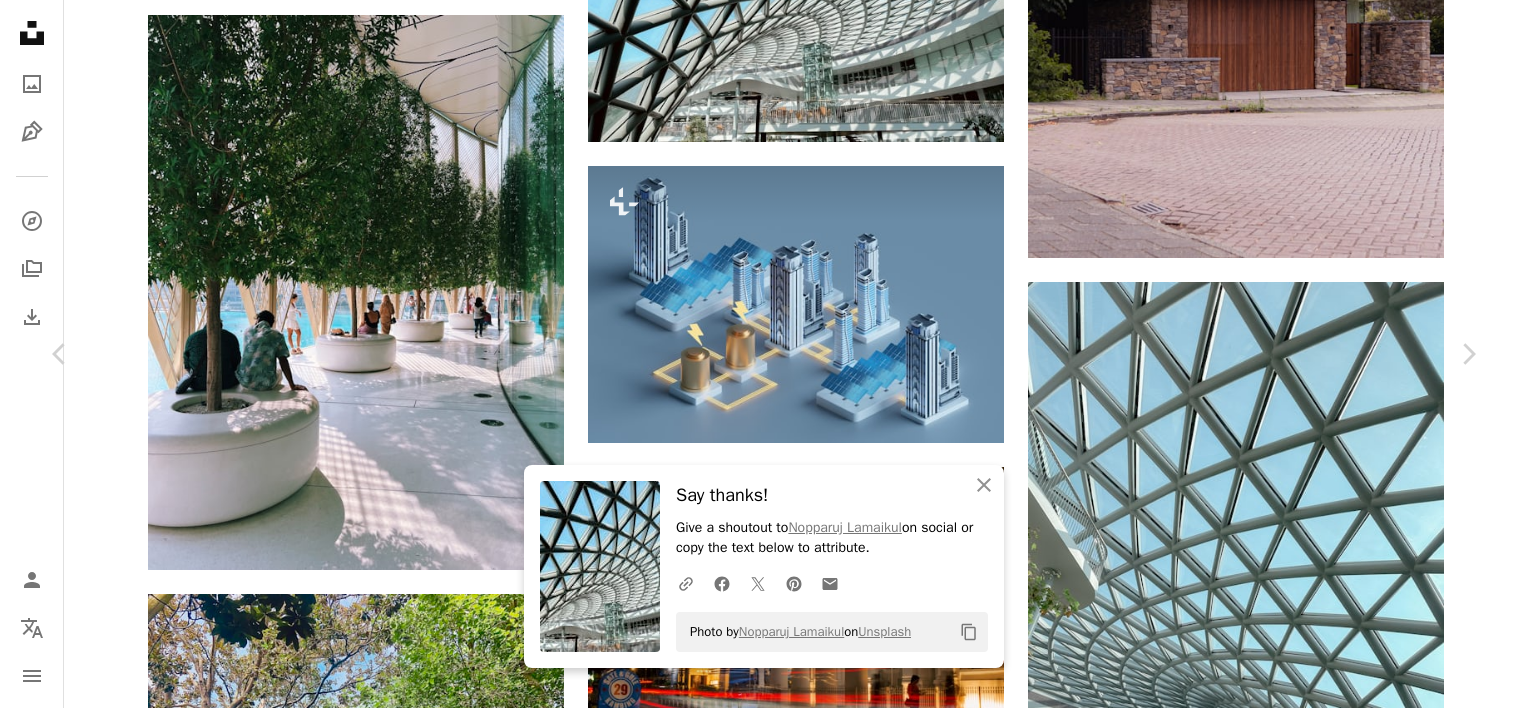 click on "Chevron down" 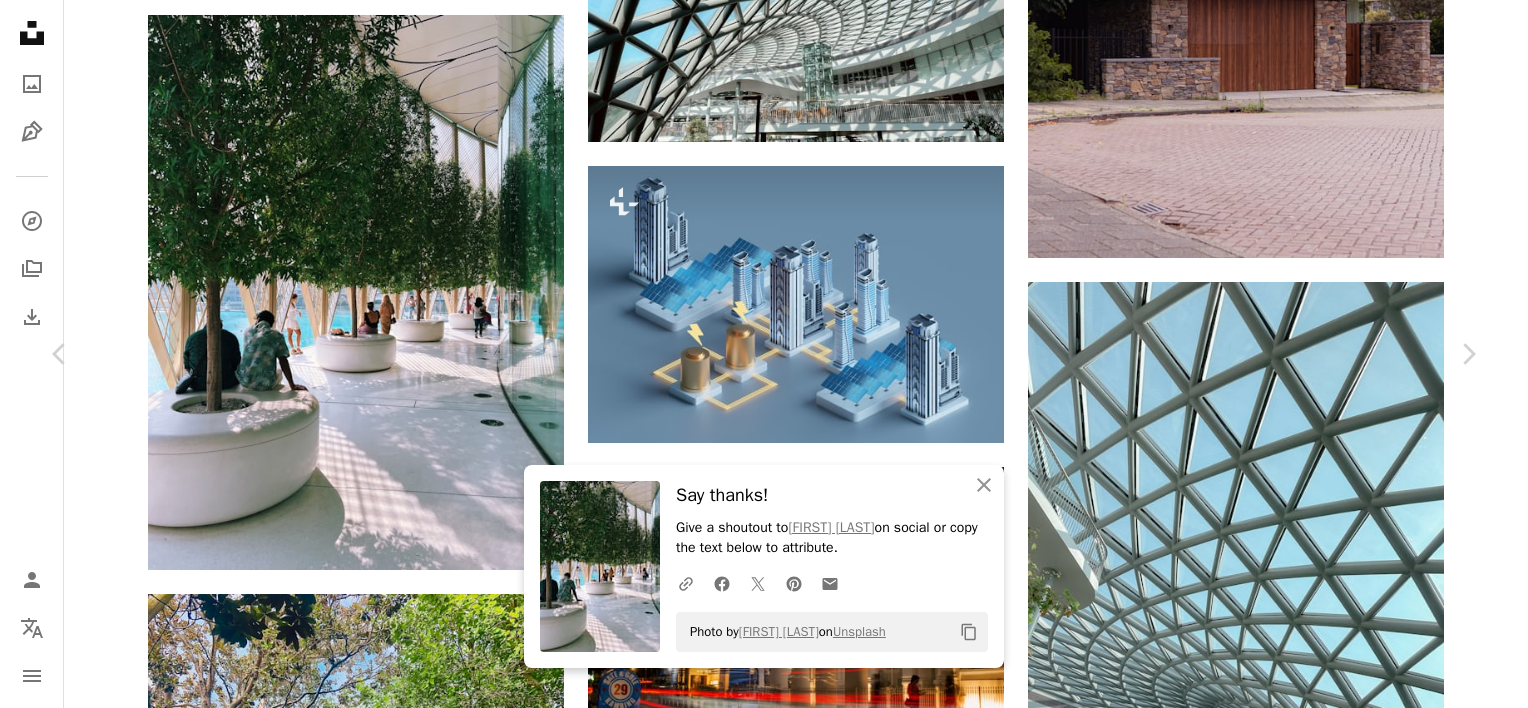 click on "An X shape Chevron left Chevron right An X shape Close Say thanks! Give a shoutout to  [FIRST] [LAST]  on social or copy the text below to attribute. A URL sharing icon (chains) Facebook icon X (formerly Twitter) icon Pinterest icon An envelope Photo by  [FIRST] [LAST]  on  Unsplash
Copy content [FIRST] [LAST] [USERNAME] A heart A plus sign Download free Chevron down Zoom in Views 55,796 Downloads 659 A forward-right arrow Share Info icon Info More Actions A map marker [BRAND] Store [CITY], [LOCATION] - [STREET] - [CITY] - [COUNTRY] Calendar outlined Published on  [MONTH] [DAY], [YEAR] Camera Apple, iPhone 13 Pro Safety Free to use under the  Unsplash License dubai apple environment shop store shopping mall modern architecture mall apple store dubai mall woman man female adult furniture urban male bag handbag lounge HD Wallpapers Browse premium related images on iStock  |  Save 20% with code UNSPLASH20 View more on iStock  ↗ Related images A heart A plus sign [FIRST] [LAST]" at bounding box center [764, 5567] 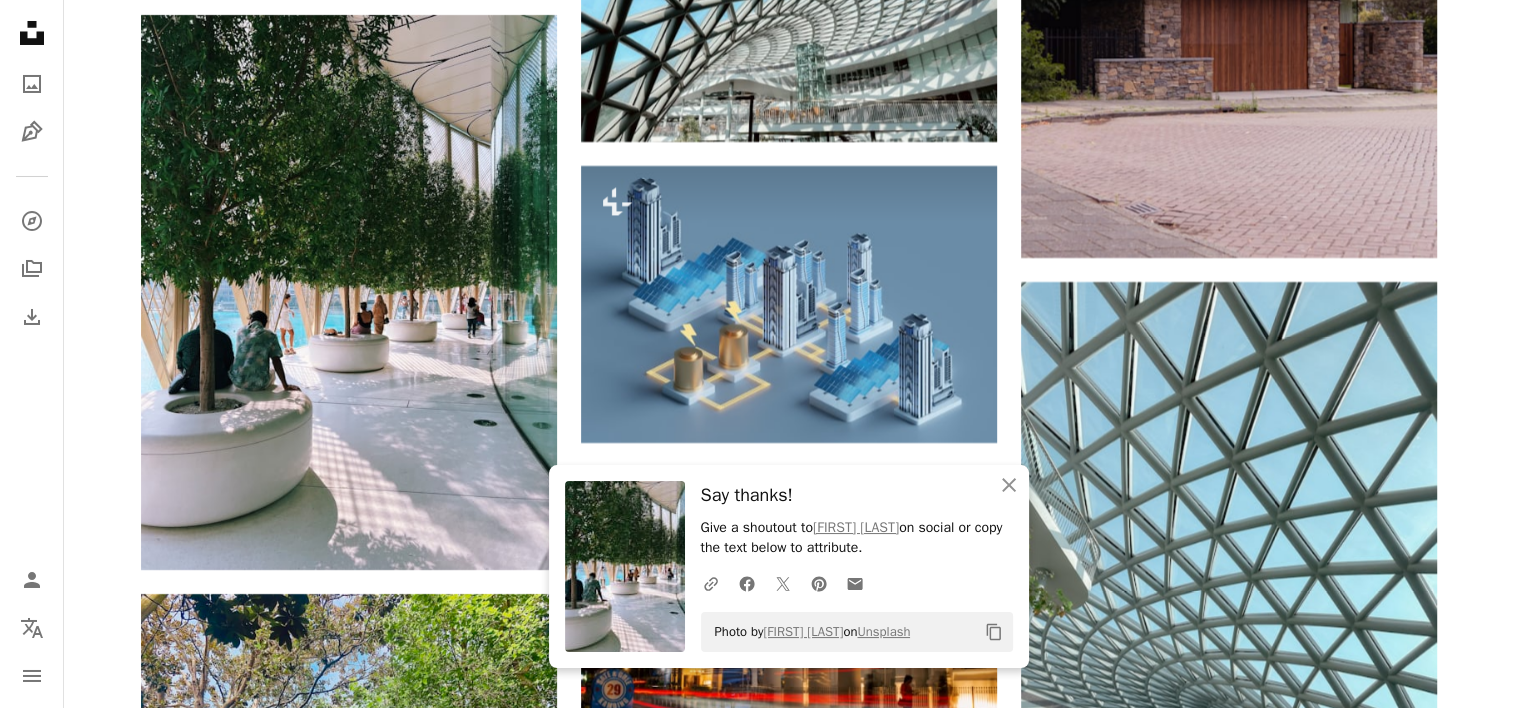 click on "Plus sign for Unsplash+ A heart A plus sign A Chosen Soul For  Unsplash+ A lock Download A heart A plus sign [FIRST] [LAST] Available for hire A checkmark inside of a circle Arrow pointing down Plus sign for Unsplash+ A heart A plus sign [FIRST] [LAST] For  Unsplash+ A lock Download A heart A plus sign [FIRST] [LAST] Available for hire A checkmark inside of a circle Arrow pointing down Plus sign for Unsplash+ A heart A plus sign [FIRST] [LAST] Available for hire A checkmark inside of a circle Arrow pointing down A heart A plus sign [FIRST] [LAST] Available for hire A checkmark inside of a circle Arrow pointing down A heart A plus sign [FIRST] [LAST] Available for hire A checkmark inside of a circle Arrow pointing down A heart A plus sign [FIRST] [LAST] Arrow pointing down A heart A plus sign Squarespace: get customers and grow Get Started A heart A plus sign [FIRST] [LAST] Arrow pointing down A heart A plus sign" at bounding box center (788, -845) 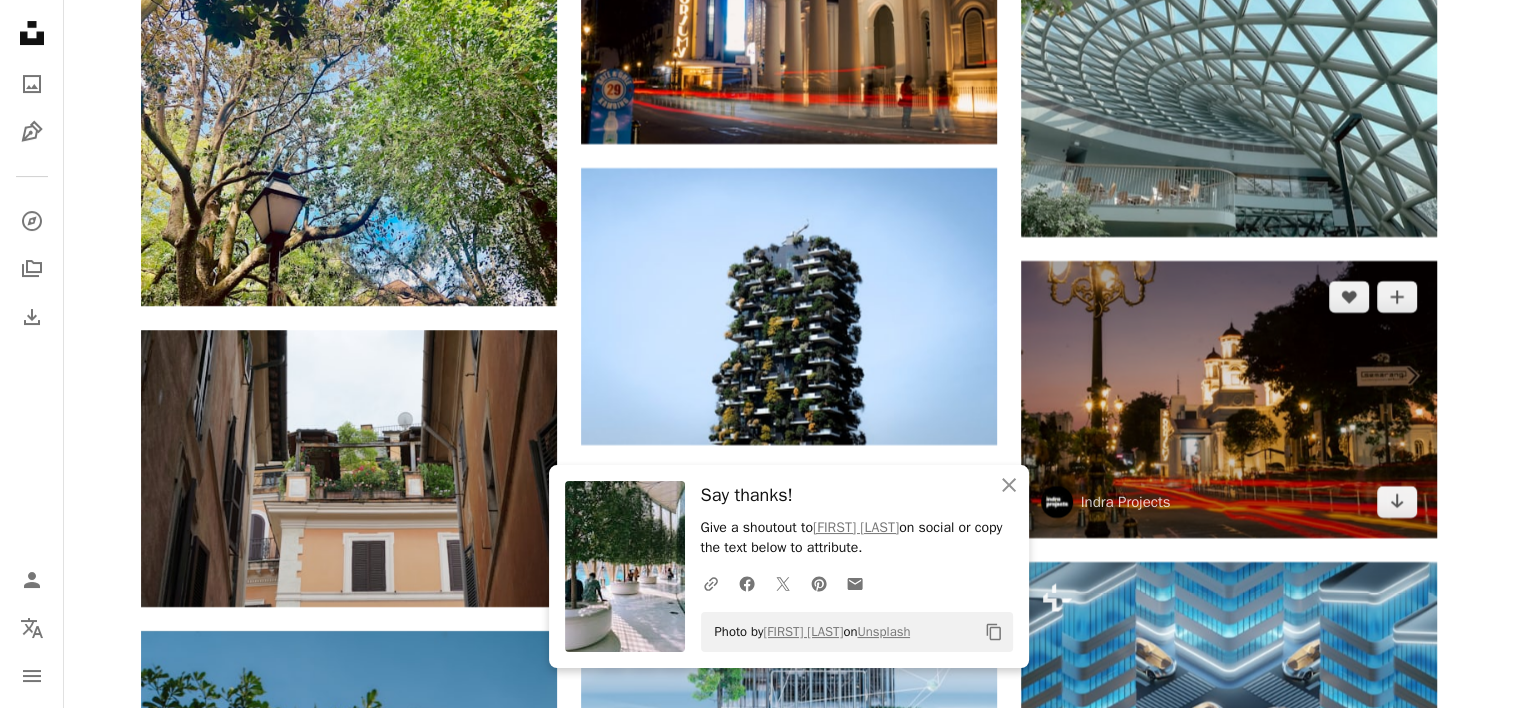 scroll, scrollTop: 8100, scrollLeft: 0, axis: vertical 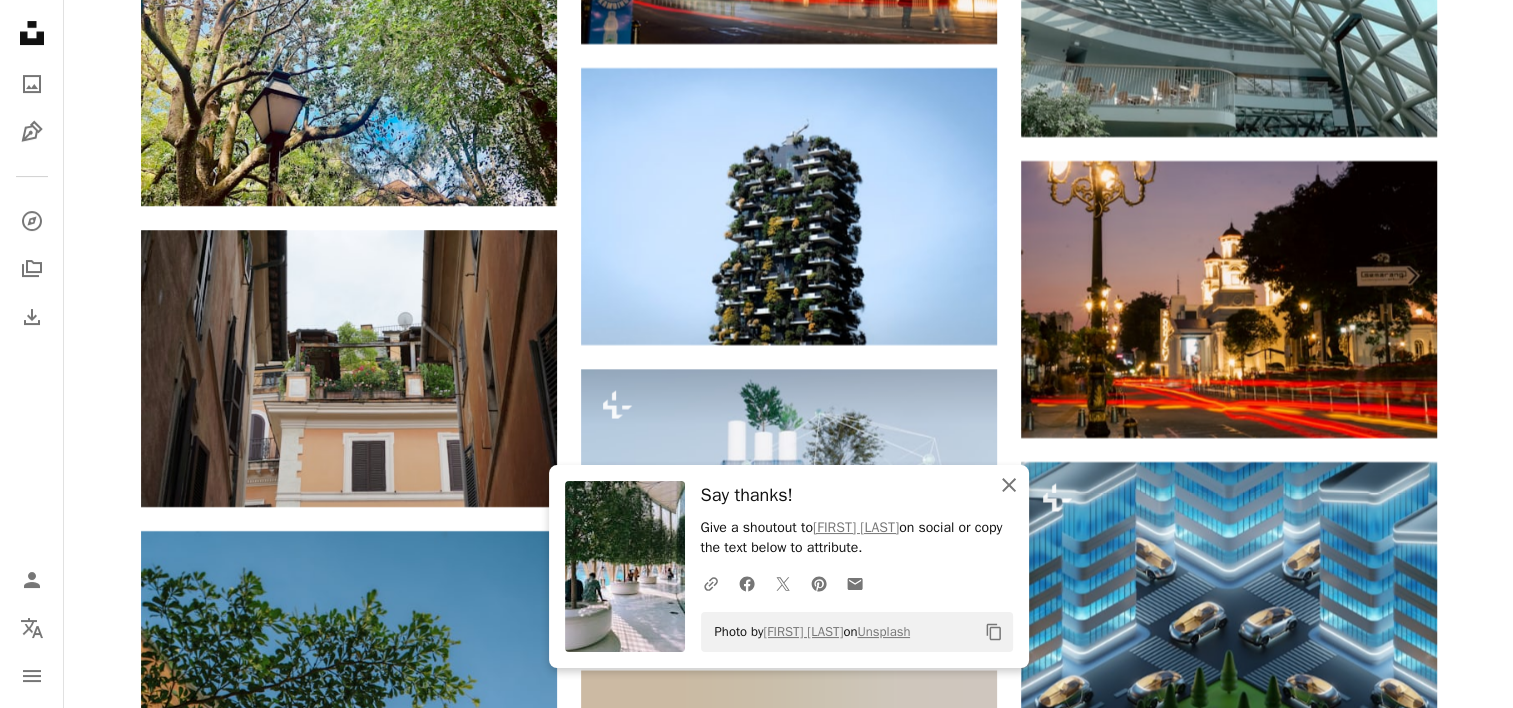 click on "An X shape Close" at bounding box center [1009, 485] 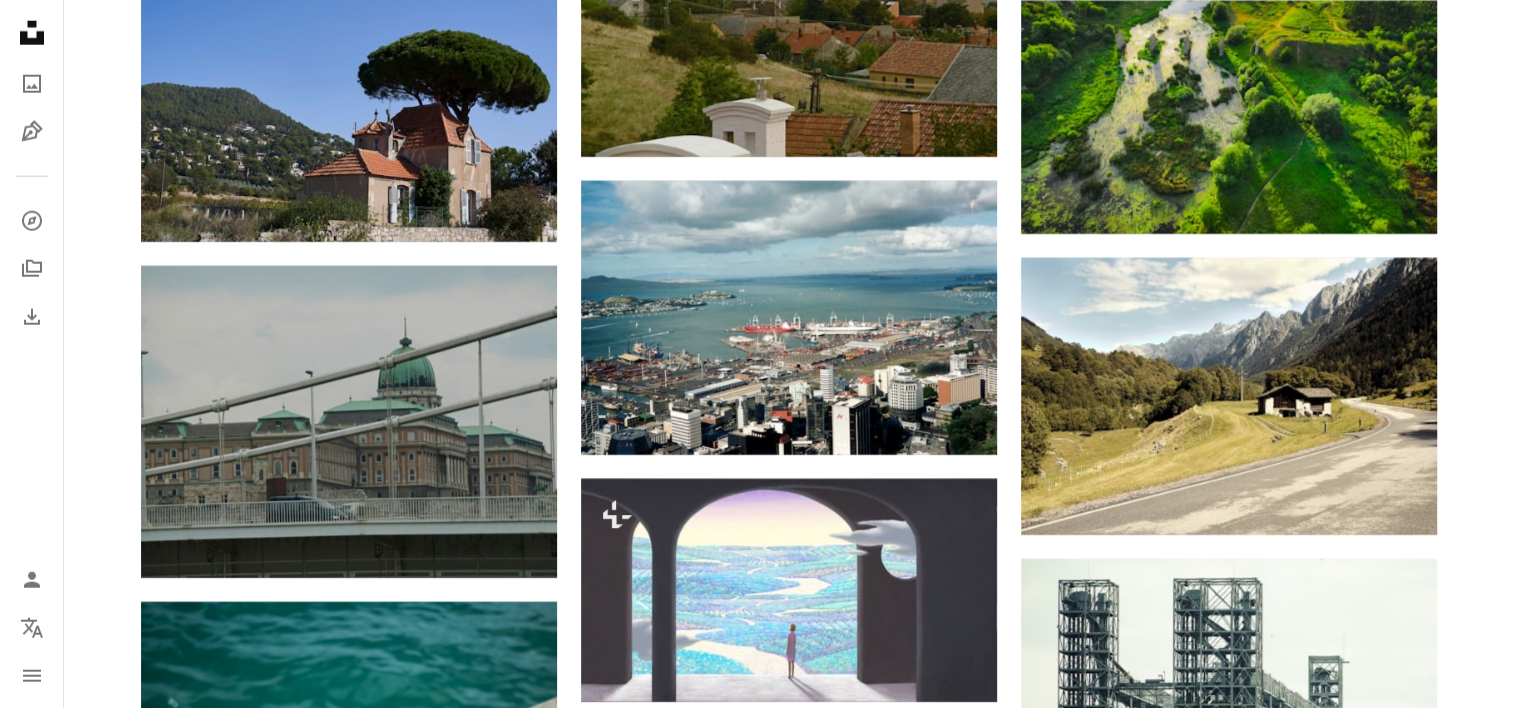 scroll, scrollTop: 13300, scrollLeft: 0, axis: vertical 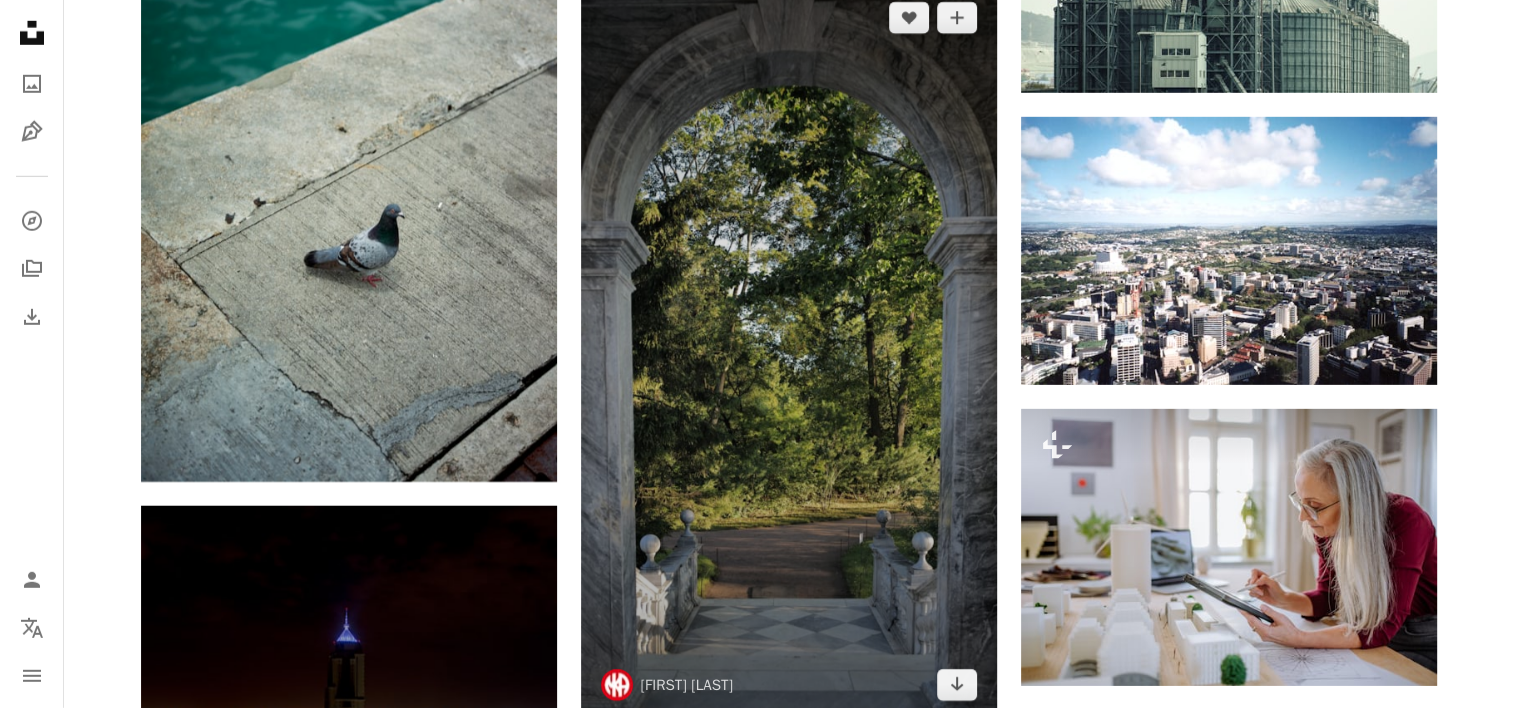 click at bounding box center [789, 352] 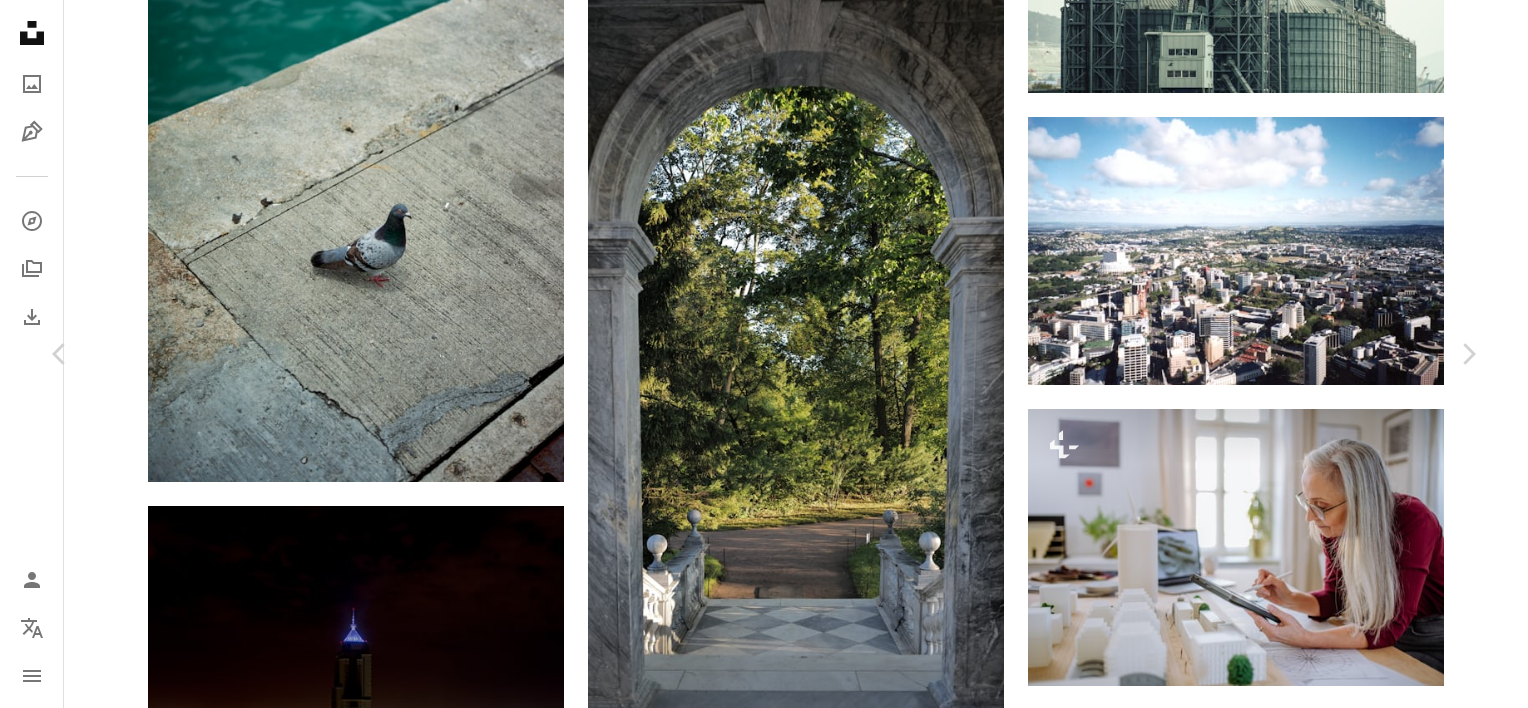 click on "Chevron down" 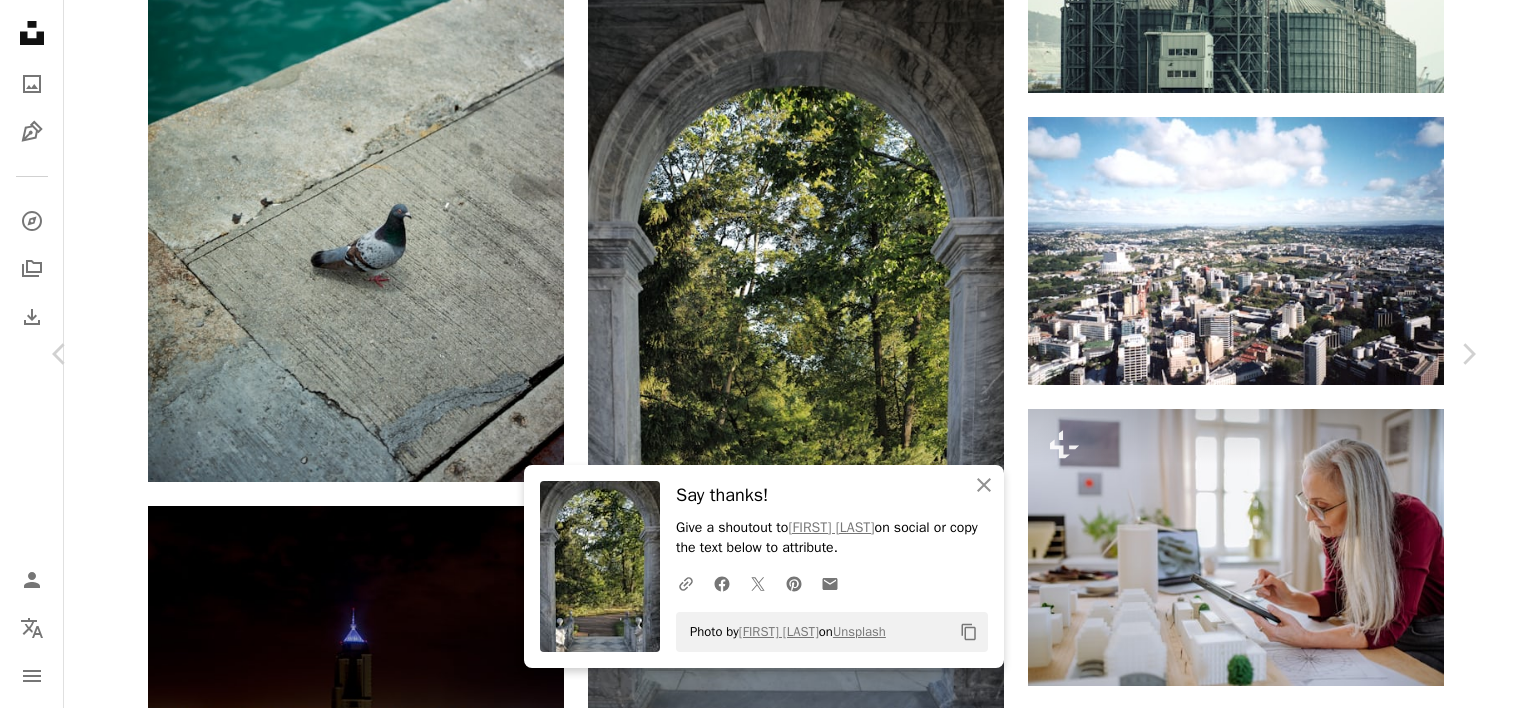 click on "An X shape Chevron left Chevron right An X shape Close Say thanks! Give a shoutout to  [FIRST] [LAST]  on social or copy the text below to attribute. A URL sharing icon (chains) Facebook icon X (formerly Twitter) icon Pinterest icon An envelope Photo by  [FIRST] [LAST]  on  Unsplash
Copy content [FIRST] [LAST] [COMPANY] A heart A plus sign Download free Chevron down Zoom in Views 23,226 Downloads 326 A forward-right arrow Share Info icon Info More Actions The arch of the bridge with a view of the Catherine Park in the city of Pushkin. Calendar outlined Published on  [MONTH] [DAY], [YEAR] Camera LEICA CAMERA AG, LEICA Q2 Safety Free to use under the  Unsplash License city architecture spring summer green garden wall fall scenery park europe environment stone view tunnel day arch outside land building Free stock photos Browse premium related images on iStock  |  Save 20% with code UNSPLASH20 View more on iStock  ↗ Related images A heart A plus sign [FIRST] [LAST] Available for hire A heart For" at bounding box center [764, 3725] 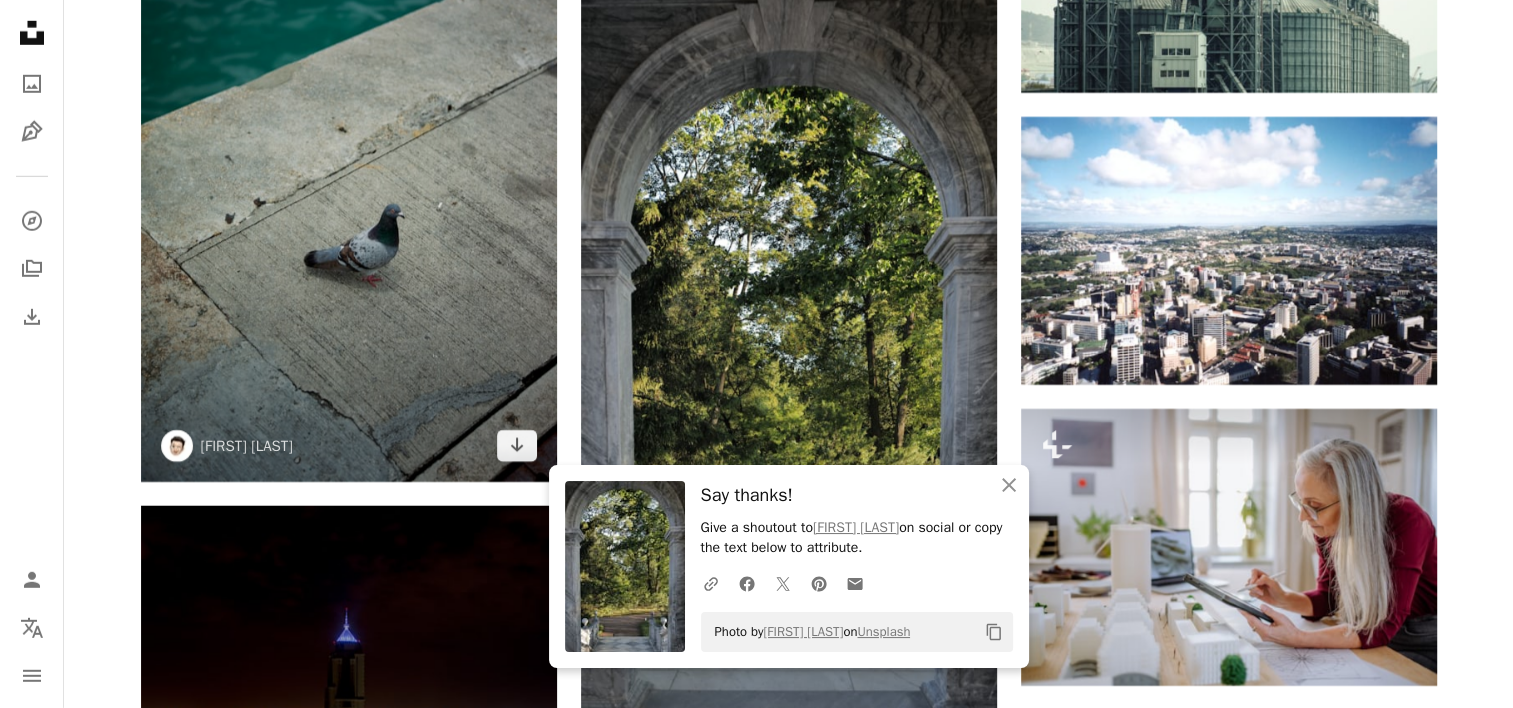 click at bounding box center (349, 170) 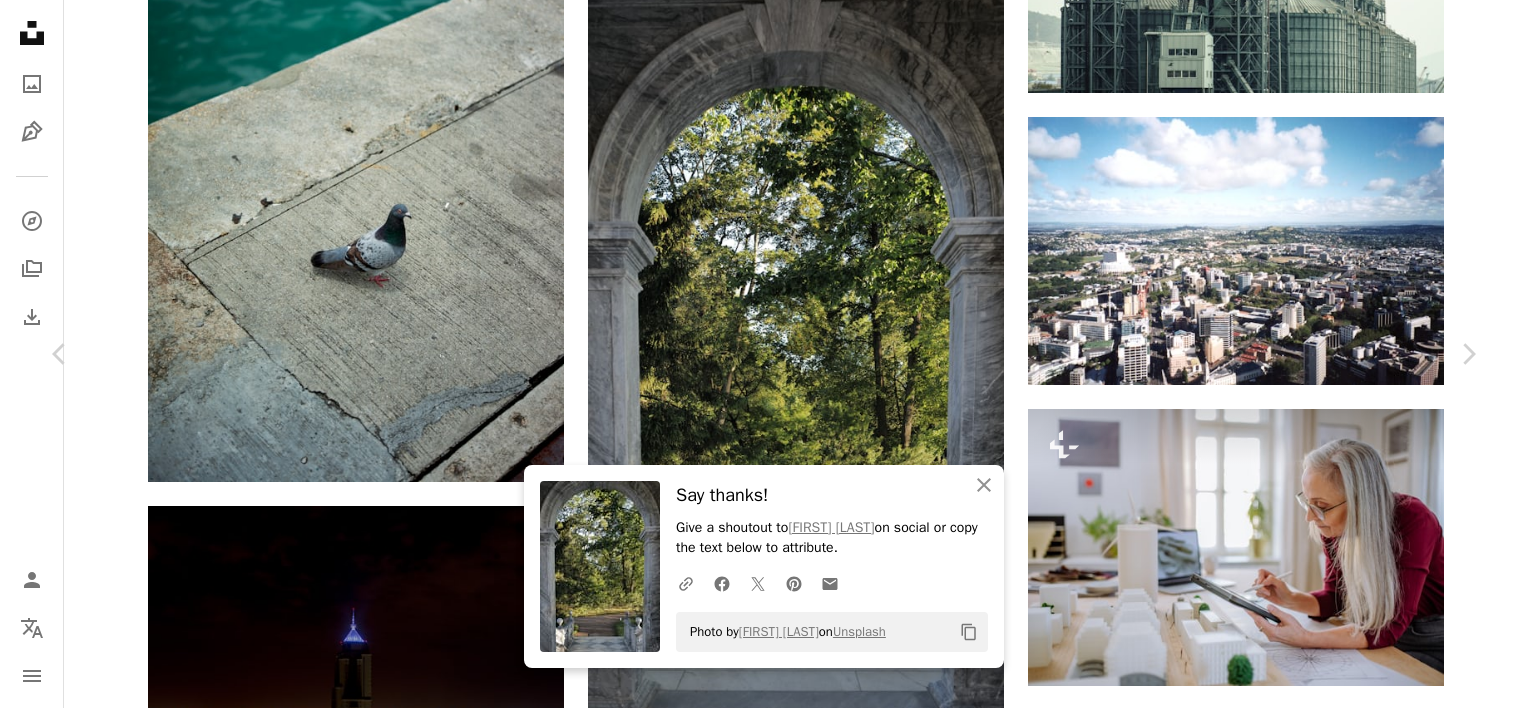 click on "Chevron down" 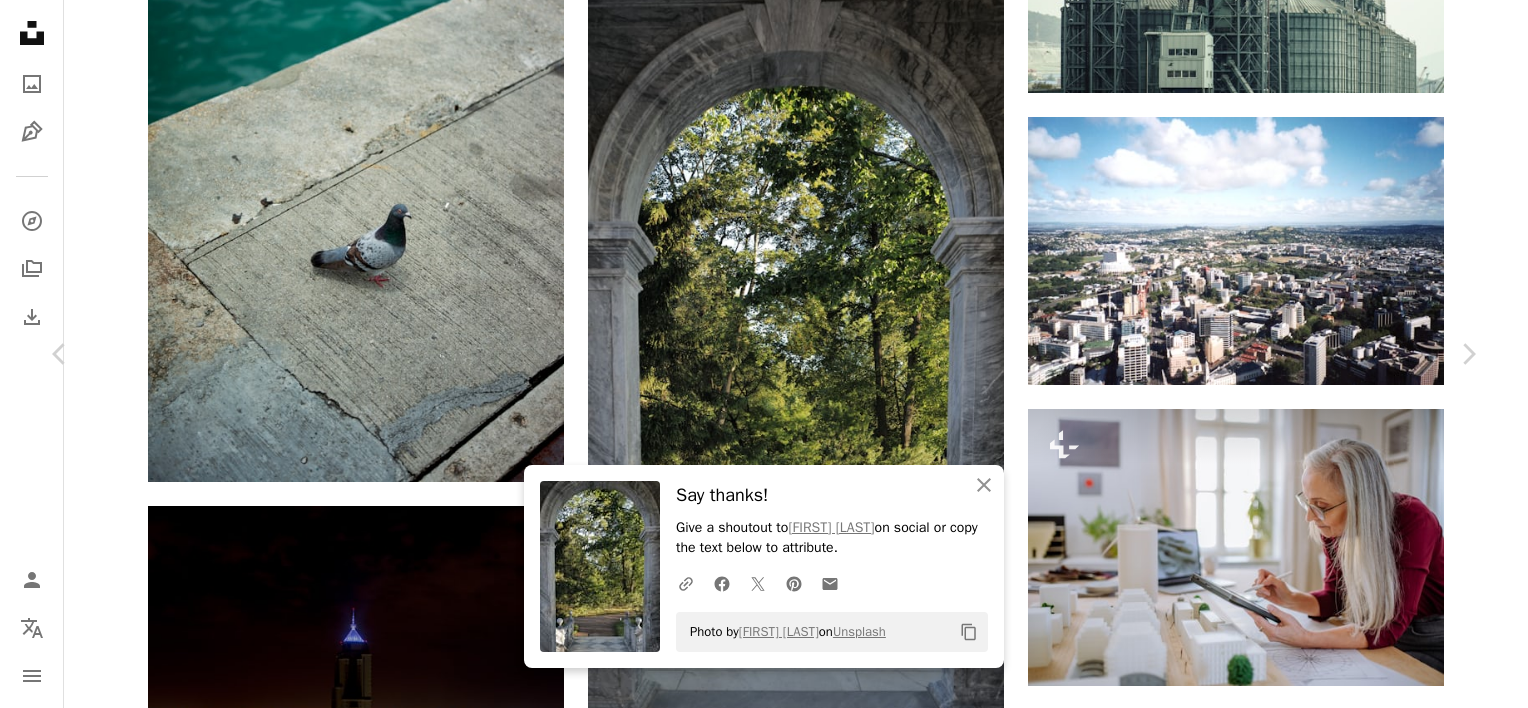 click on "Original Size" at bounding box center [1212, 3593] 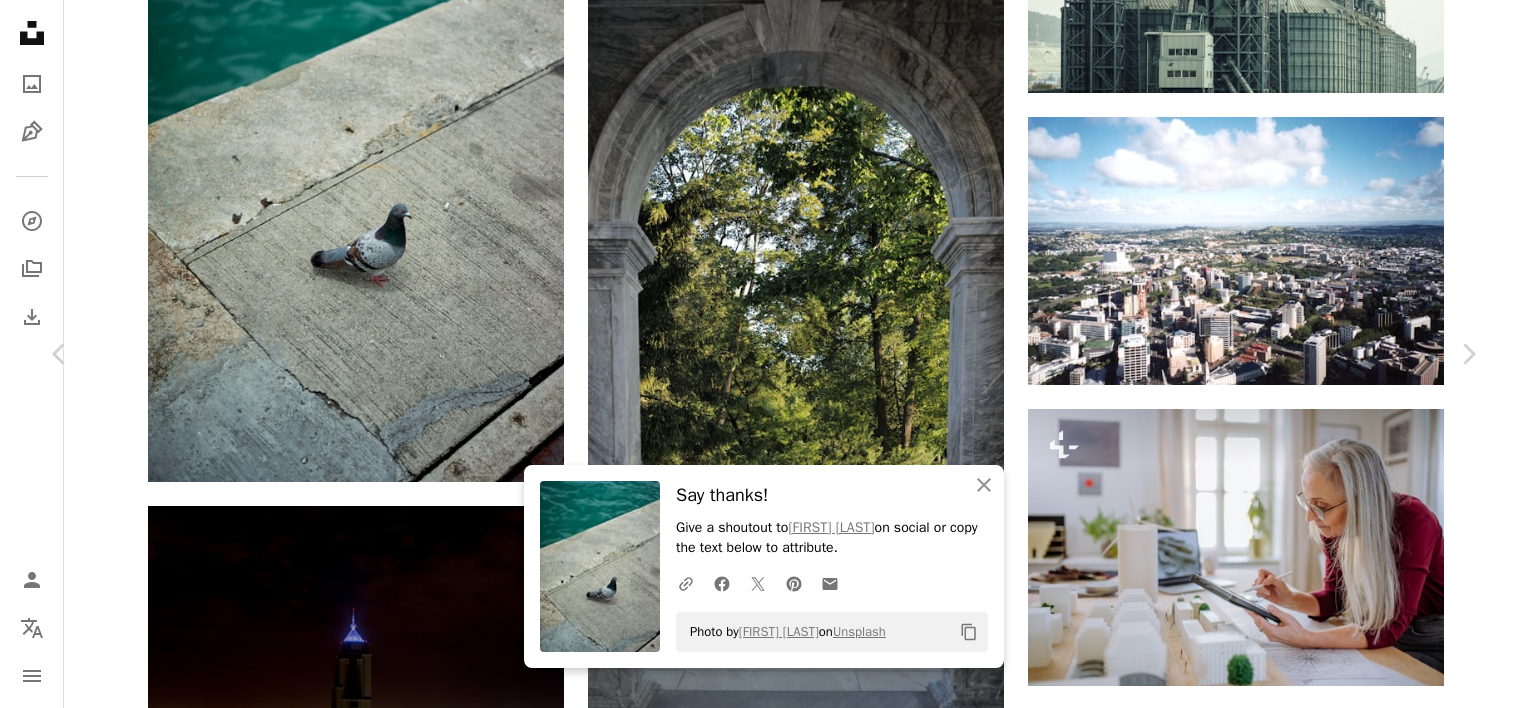 click on "An X shape Chevron left Chevron right An X shape Close Say thanks! Give a shoutout to  [FIRST] [LAST]  on social or copy the text below to attribute. A URL sharing icon (chains) Facebook icon X (formerly Twitter) icon Pinterest icon An envelope Photo by  [FIRST] [LAST]  on  Unsplash
Copy content [FIRST] [LAST] [FIRST] [LAST] A heart A plus sign Download free Chevron down Zoom in Views 2,121 Downloads 17 A forward-right arrow Share Info icon Info More Actions Calendar outlined Published on  July 31, 2024 Camera SONY, ILCE-7M2 Safety Free to use under the  Unsplash License city animal architecture bird grey wildlife urban environment concrete outdoors pigeon feather standing shore dock pavement waterfront solitary dove Free stock photos Browse premium related images on iStock  |  Save 20% with code UNSPLASH20 View more on iStock  ↗ Related images A heart A plus sign [FIRST] [LAST] Available for hire A checkmark inside of a circle Arrow pointing down A heart A plus sign [FIRST] [LAST] Arrow pointing down A heart A plus sign [FIRST] [LAST] Available for hire A checkmark inside of a circle Arrow pointing down A heart A plus sign [FIRST] [LAST] Available for hire A checkmark inside of a circle Arrow pointing down A heart A plus sign [FIRST] [LAST] Available for hire A checkmark inside of a circle Arrow pointing down A heart A plus sign [FIRST] [LAST] Available for hire A checkmark inside of a circle Arrow pointing down A heart A plus sign [FIRST] [LAST] Arrow pointing down A heart A plus sign [FIRST] Available for hire A checkmark inside of a circle Arrow pointing down A heart A plus sign [FIRST] [LAST] Arrow pointing down A heart A plus sign" at bounding box center [764, 3725] 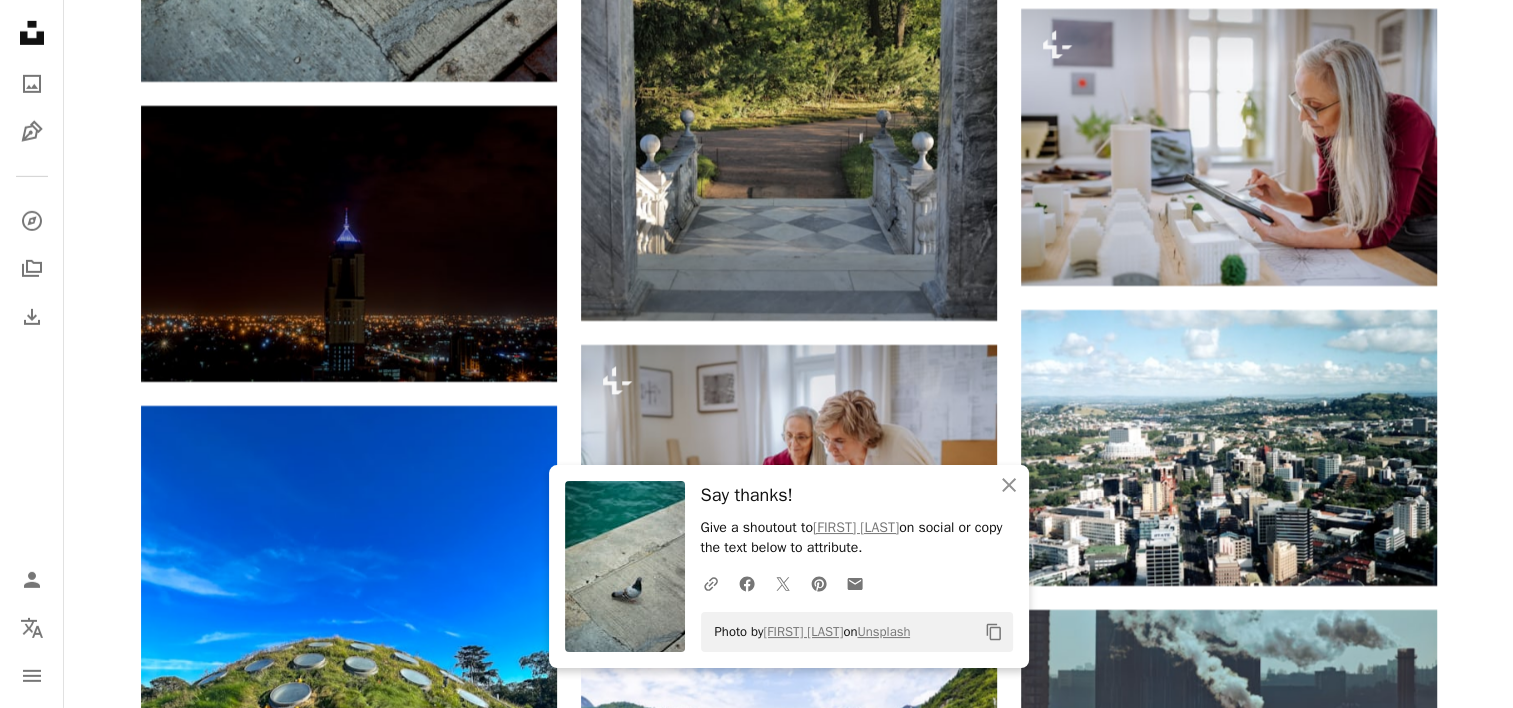 scroll, scrollTop: 14244, scrollLeft: 0, axis: vertical 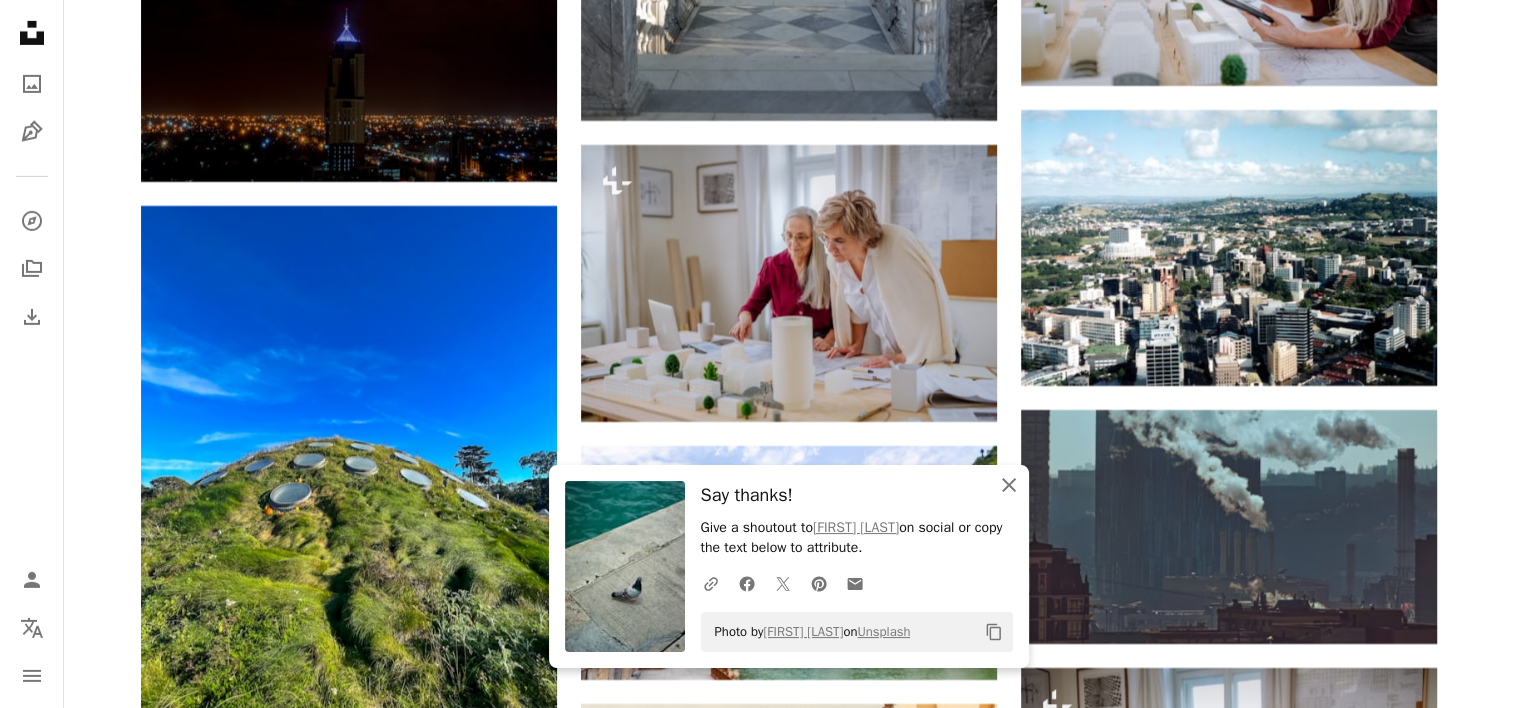 click on "An X shape" 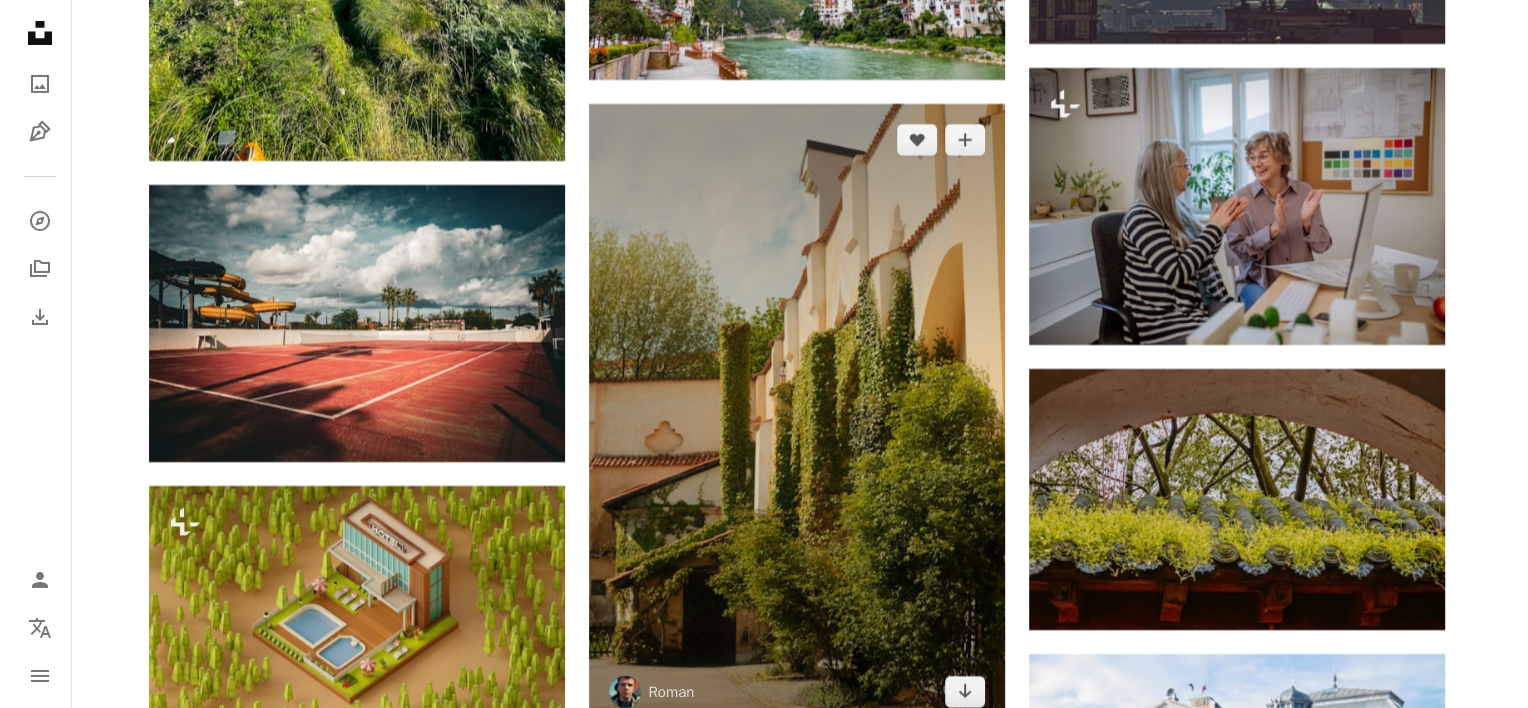 scroll, scrollTop: 14944, scrollLeft: 0, axis: vertical 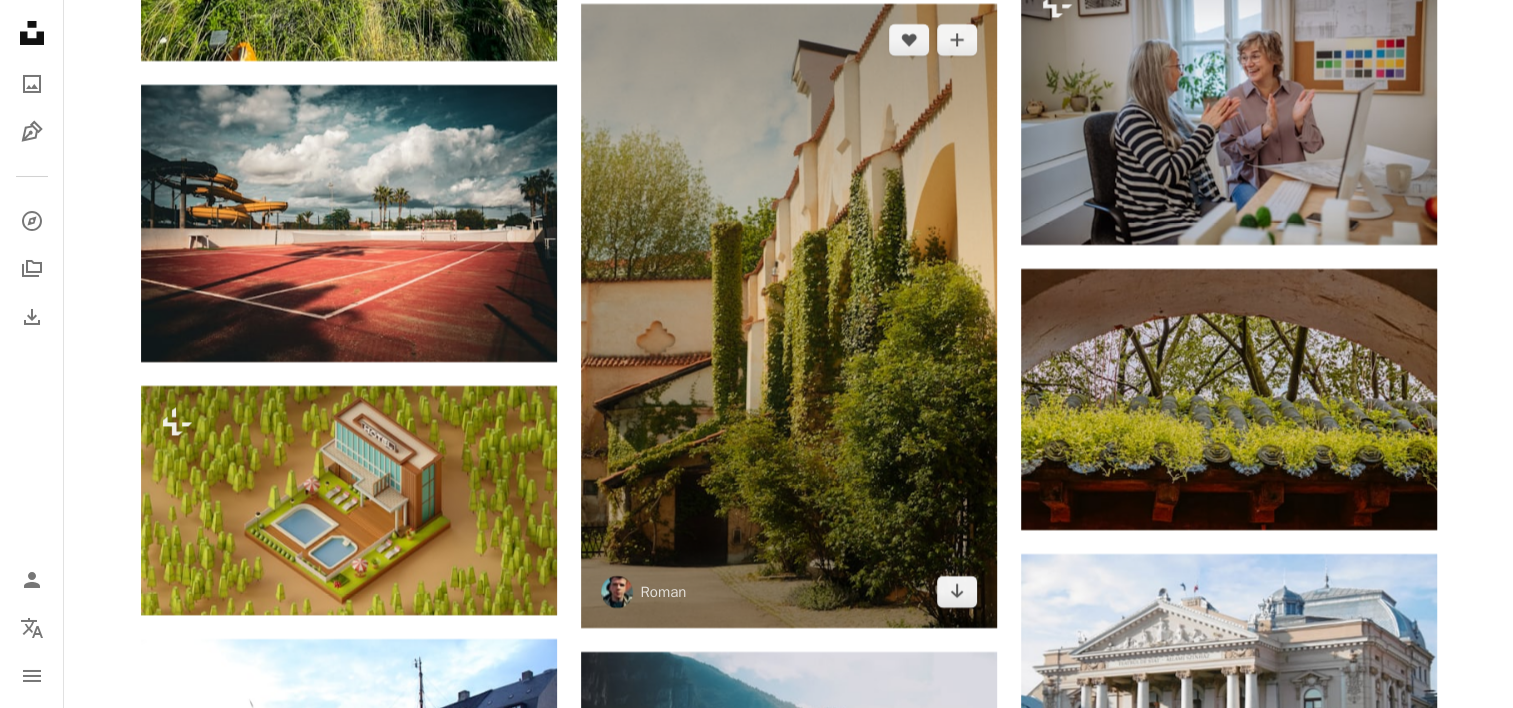 click at bounding box center (789, 316) 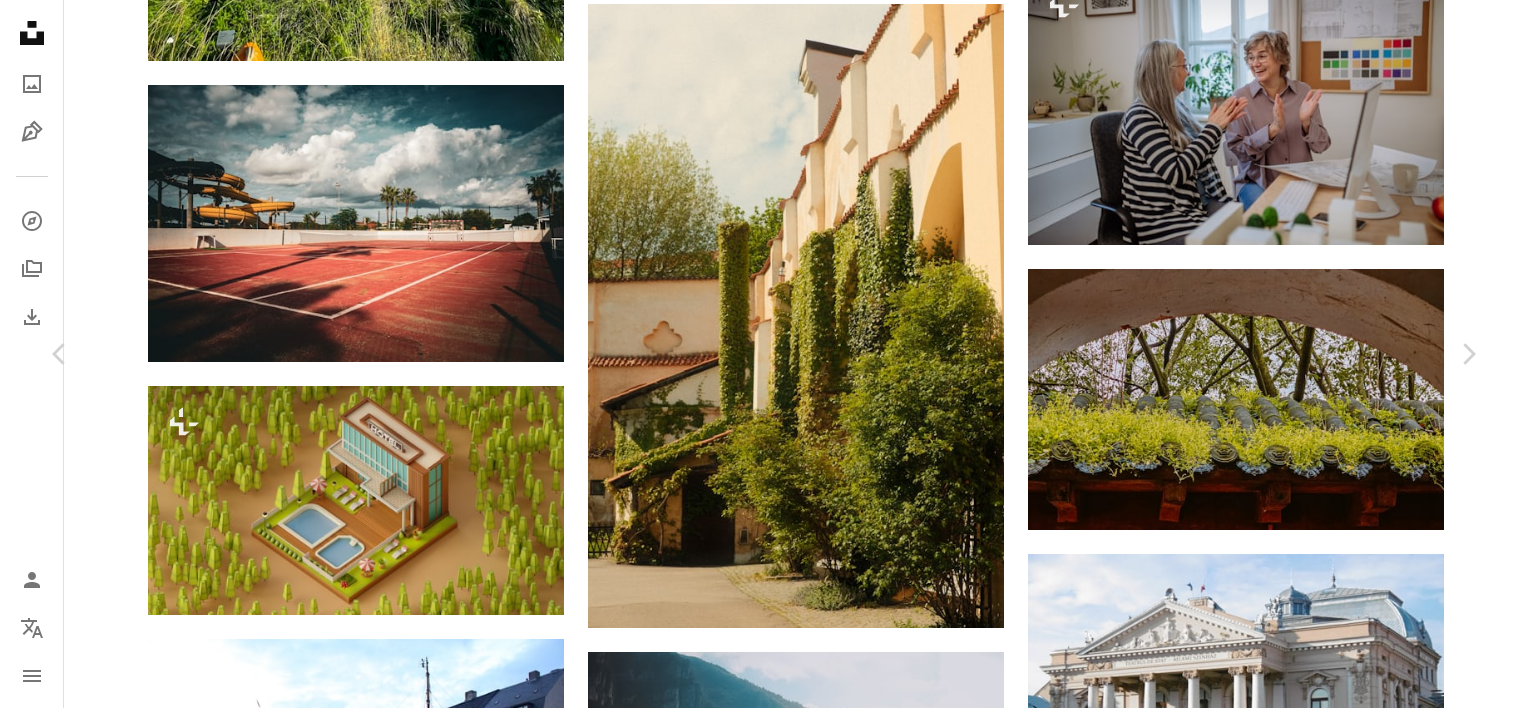 click on "Chevron down" 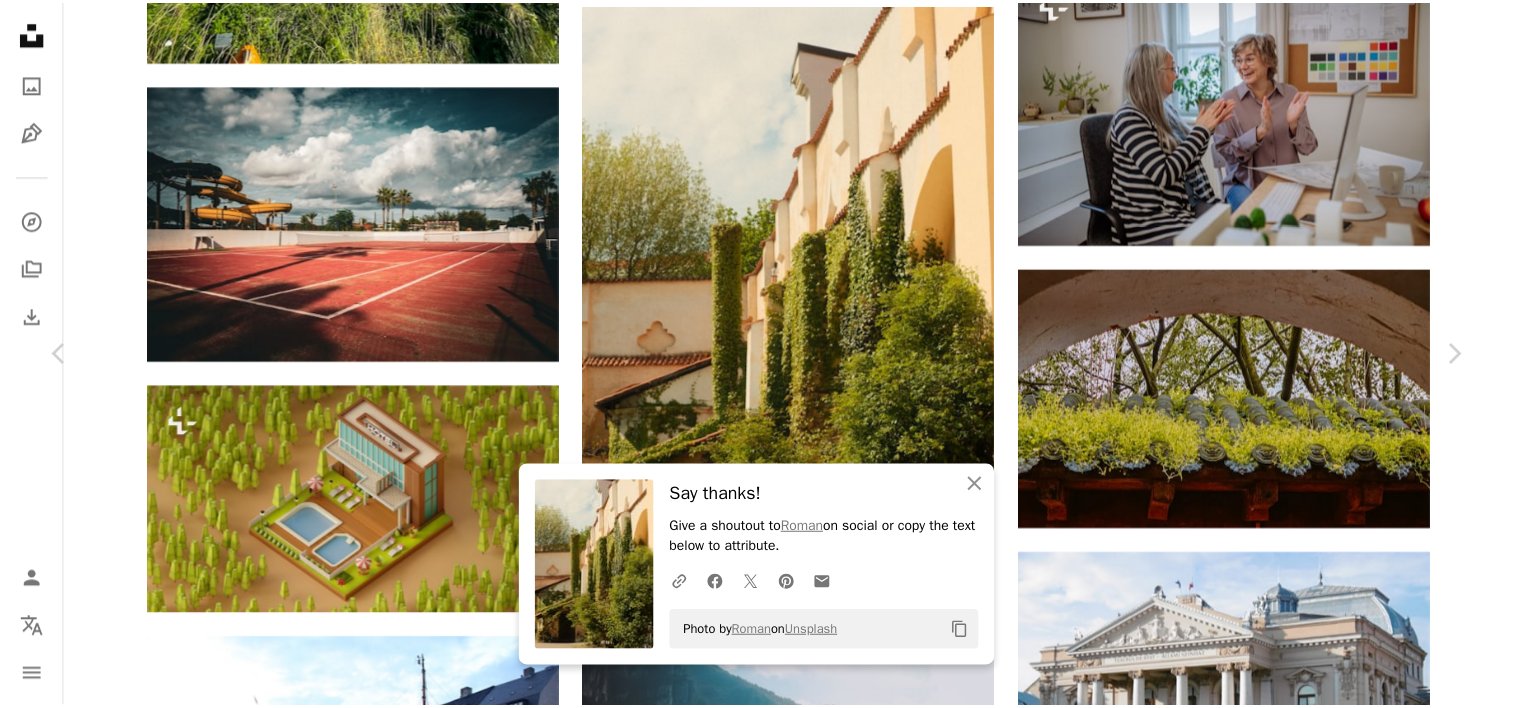 scroll, scrollTop: 619, scrollLeft: 0, axis: vertical 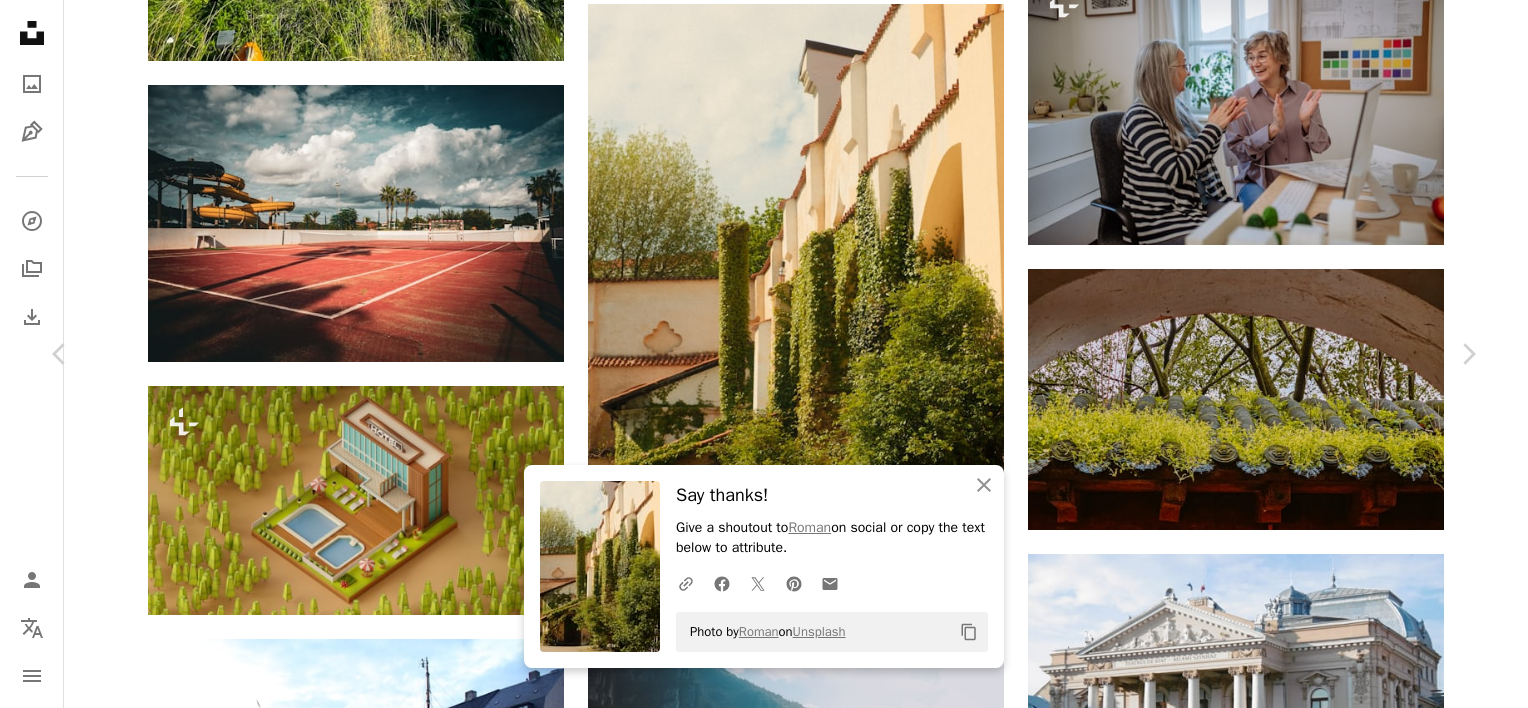 click on "An X shape Chevron left Chevron right An X shape Close Say thanks! Give a shoutout to  [FIRST]  on social or copy the text below to attribute. A URL sharing icon (chains) Facebook icon X (formerly Twitter) icon Pinterest icon An envelope Photo by  [FIRST]  on  Unsplash
Copy content [FIRST] [FIRST] [LAST] A heart A plus sign Download free Chevron down Zoom in Views 1,154 Downloads 20 A forward-right arrow Share Info icon Info More Actions Beautiful ivy-covered walls with lush greenery at an old architectural site during sunny daylight A map marker Prague, Czechia Calendar outlined Published on  April 26, 2025 Camera FUJIFILM, X-T30 II Safety Free to use under the  Unsplash License building architecture outdoor summer garden trees plants urban environment healthy sunlight street photography peaceful greenery walls ivy exploration historic city house Free stock photos Browse premium related images on iStock  |  Save 20% with code UNSPLASH20 View more on iStock  ↗ Related images A heart A plus sign [FIRST] [LAST] For" at bounding box center (764, 5186) 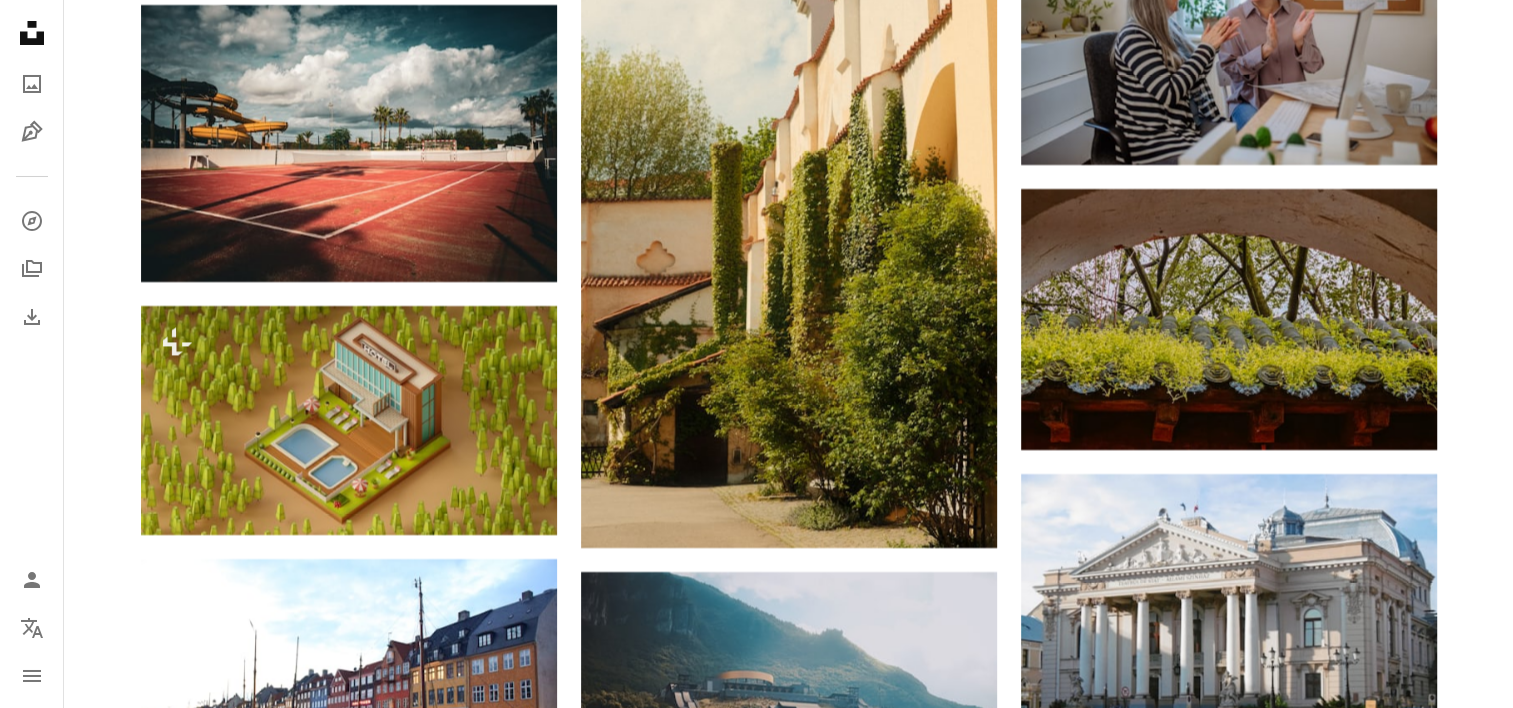 scroll, scrollTop: 0, scrollLeft: 0, axis: both 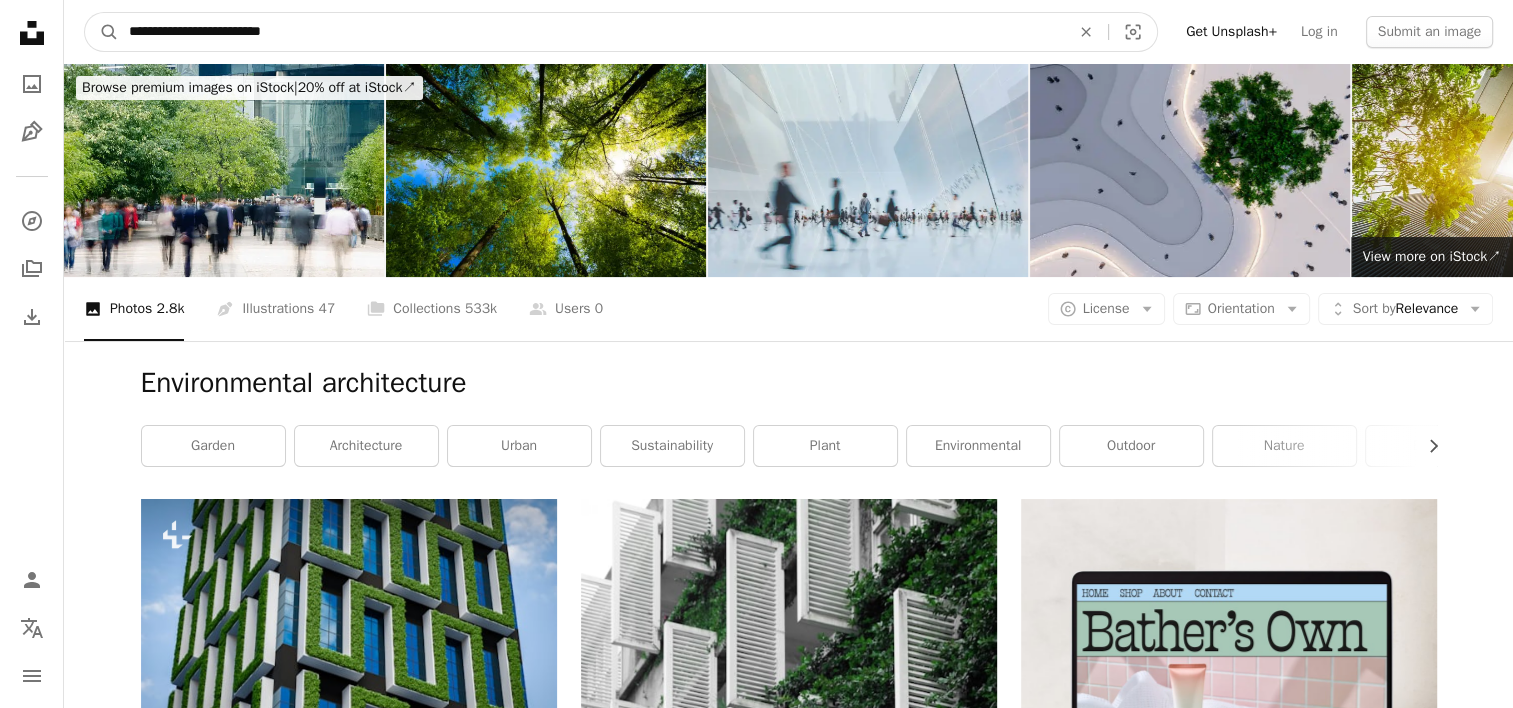 click on "**********" at bounding box center [591, 32] 